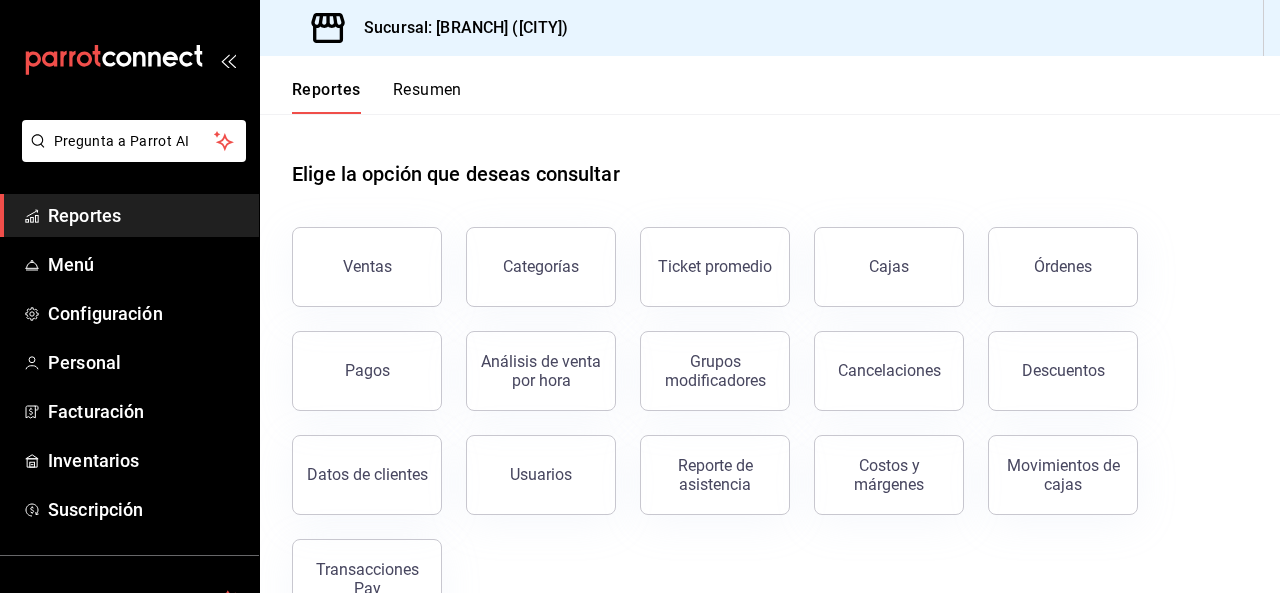 scroll, scrollTop: 0, scrollLeft: 0, axis: both 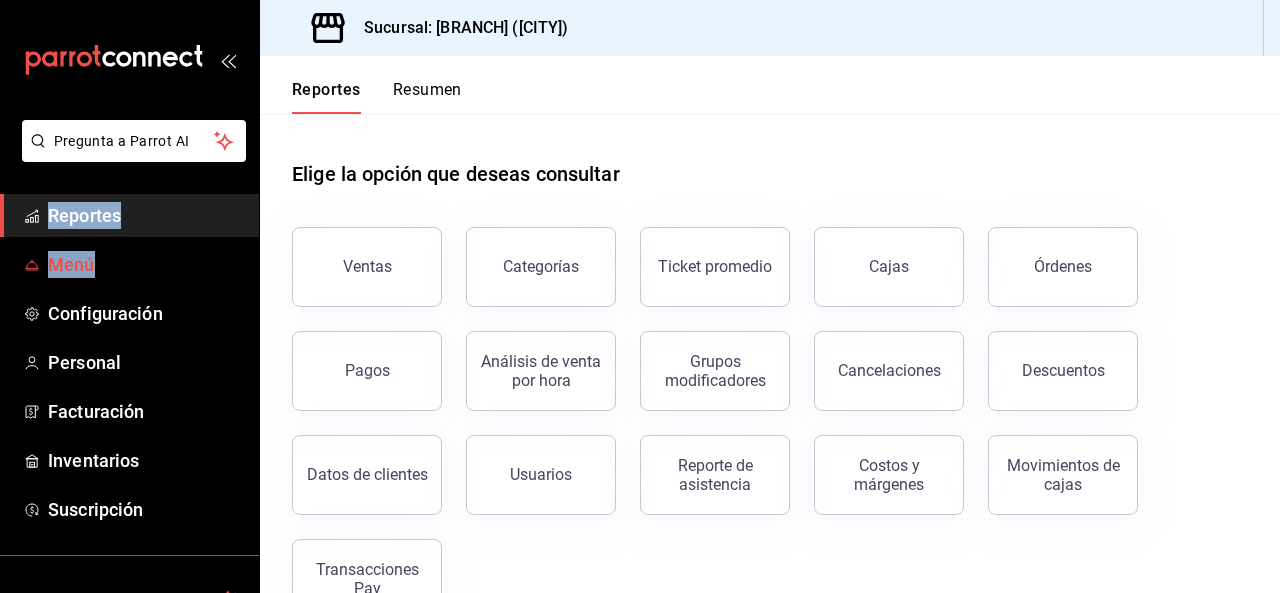 drag, startPoint x: 0, startPoint y: 0, endPoint x: 105, endPoint y: 271, distance: 290.63034 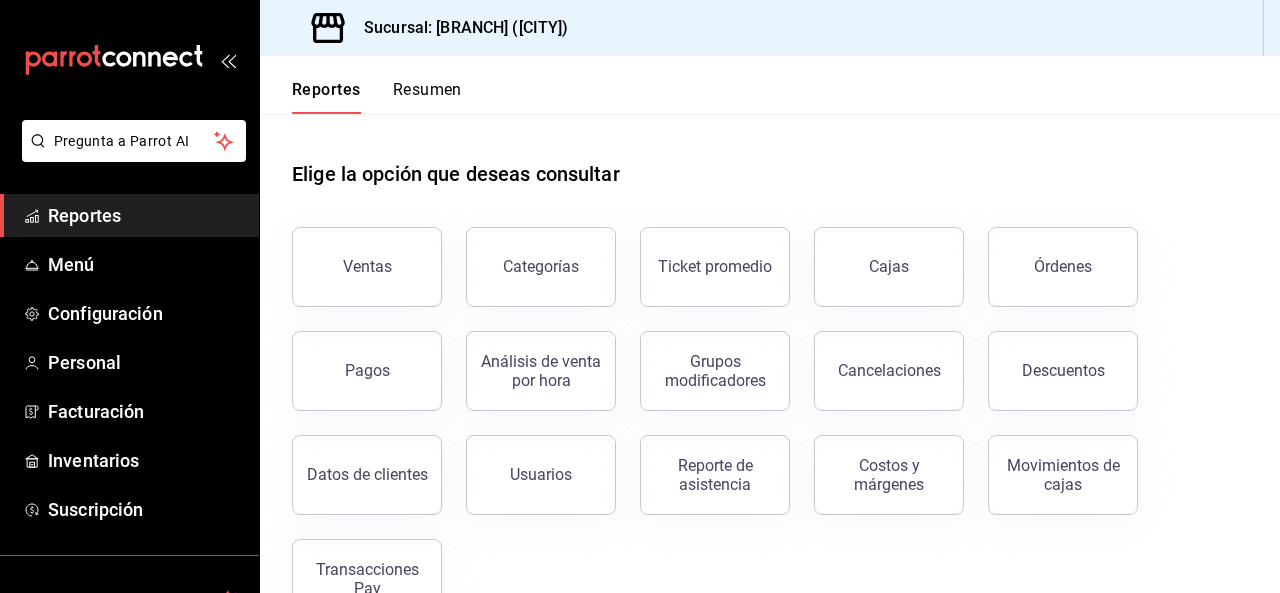 click on "Reportes Resumen" at bounding box center (770, 85) 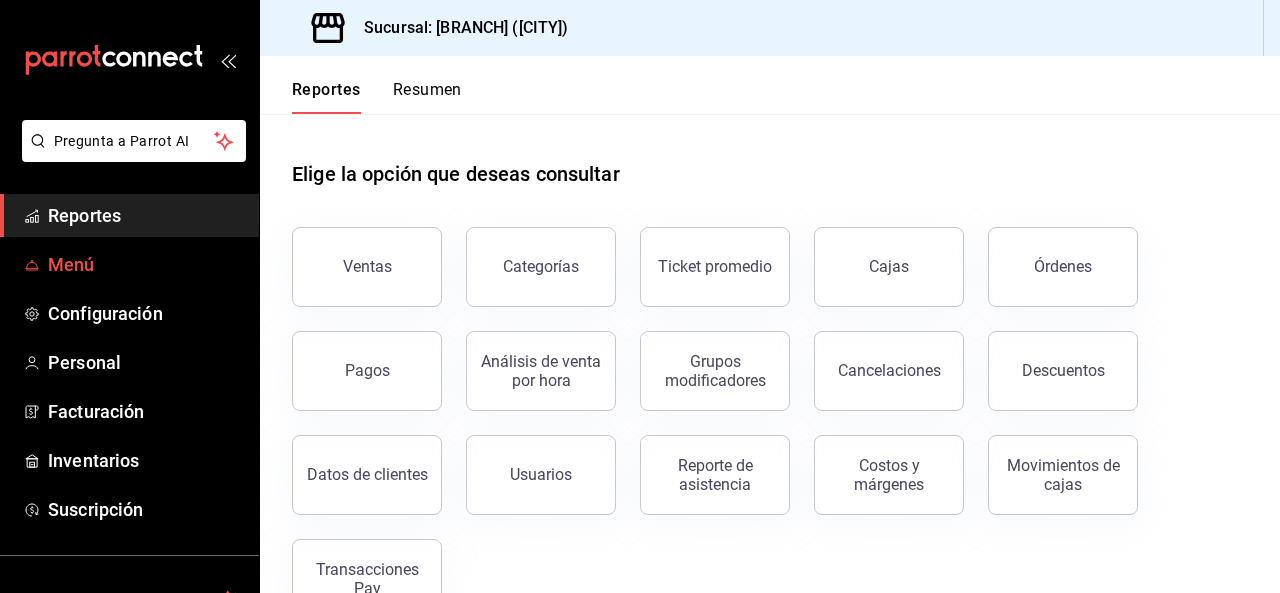 click on "Menú" at bounding box center (145, 264) 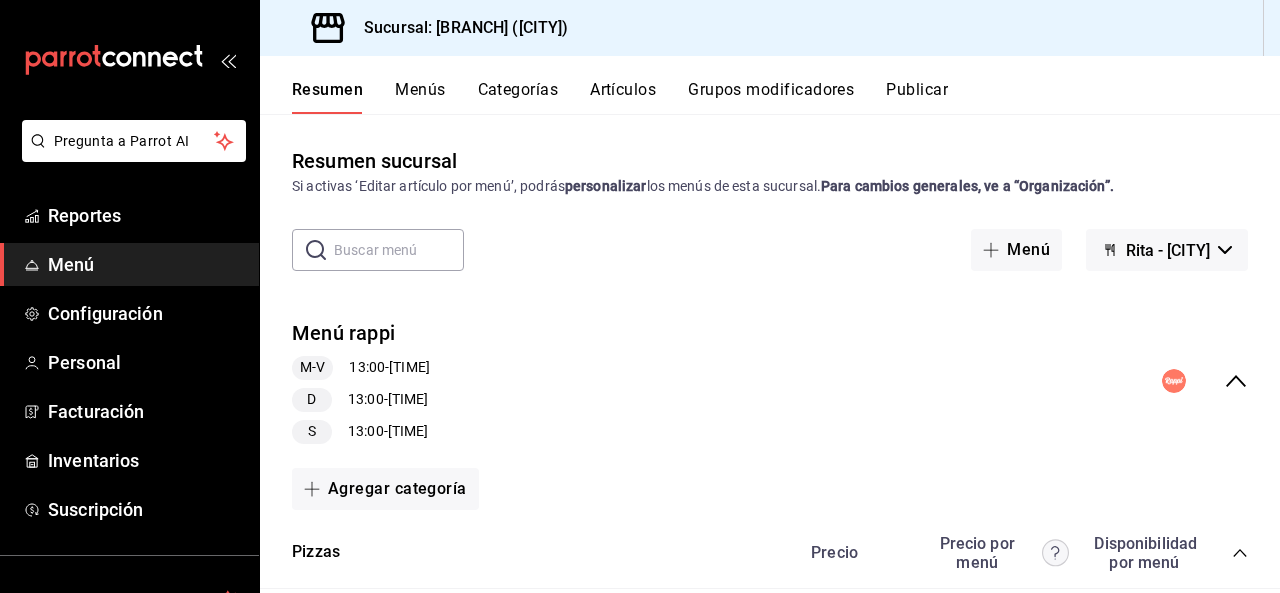 click on "Artículos" at bounding box center (623, 97) 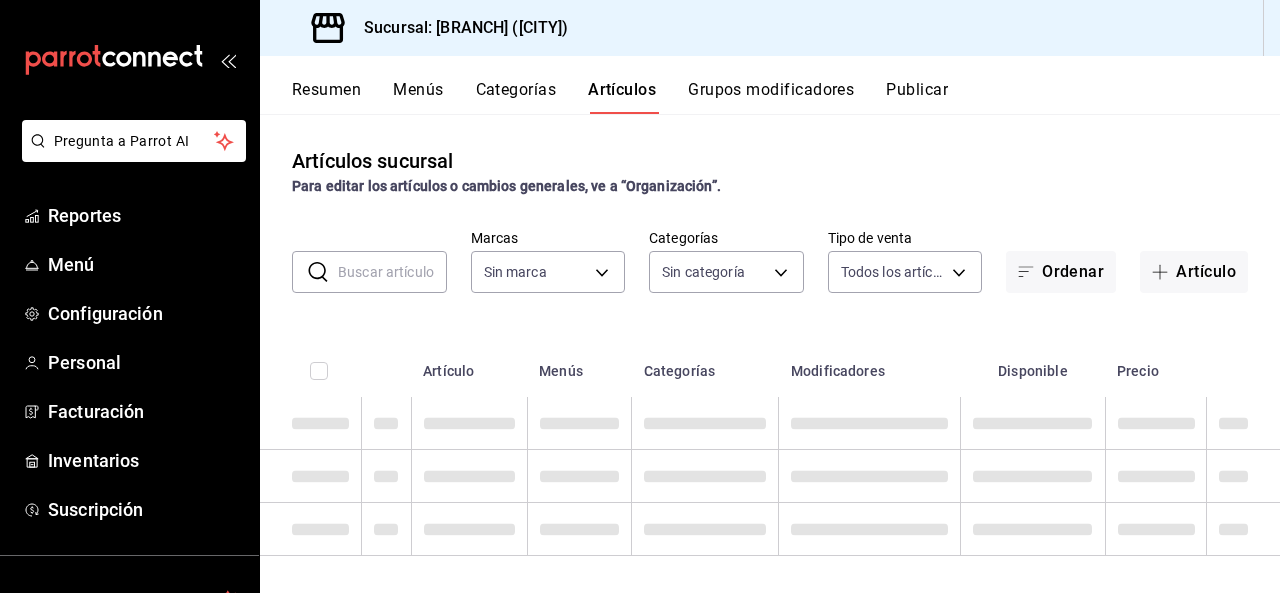 type on "[UUID]" 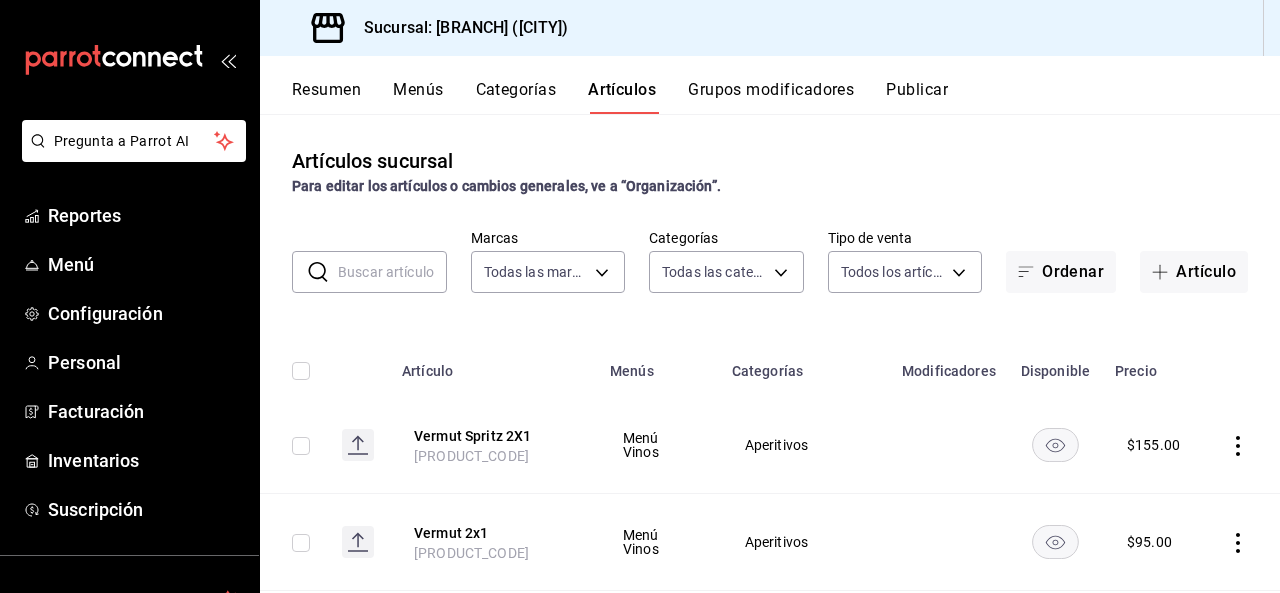 type on "[UUID],[UUID],[UUID],[UUID],[UUID],[UUID],[UUID],[UUID],[UUID],[UUID],[UUID],[UUID],[UUID],[UUID],[UUID],[UUID]" 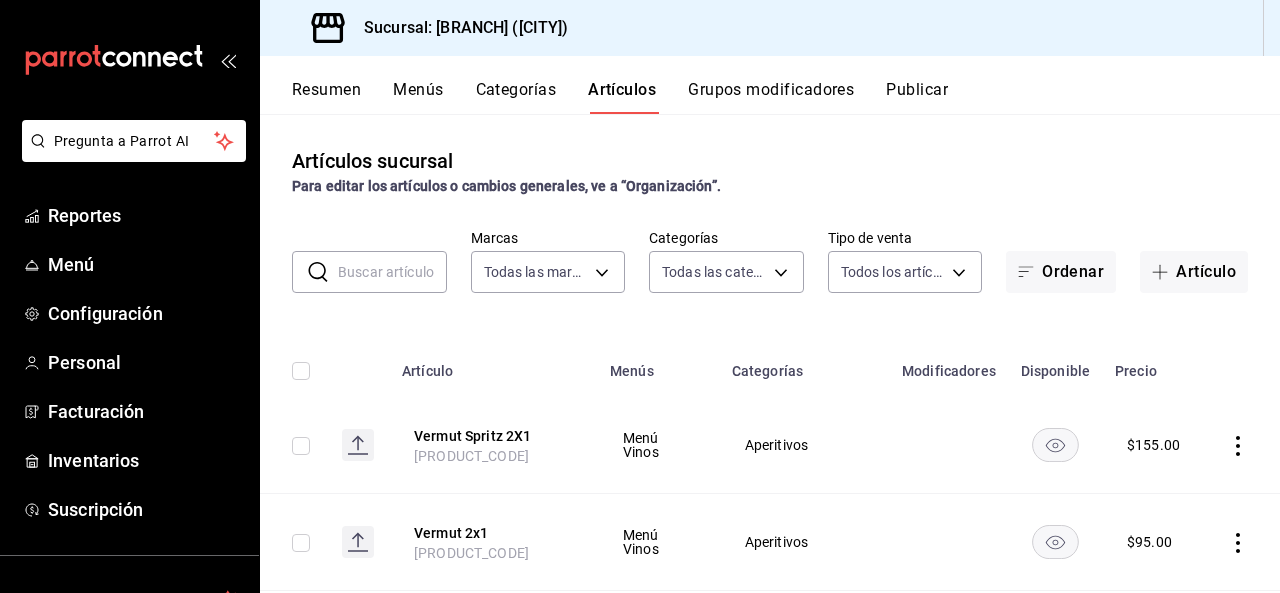 click at bounding box center [392, 272] 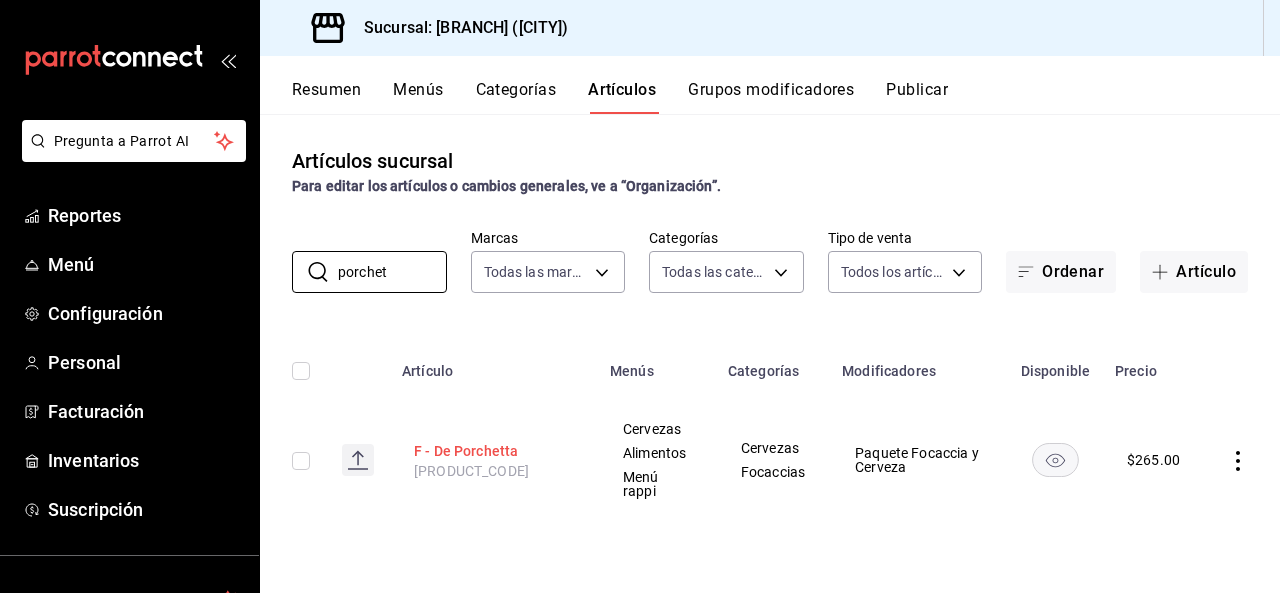 type on "porchet" 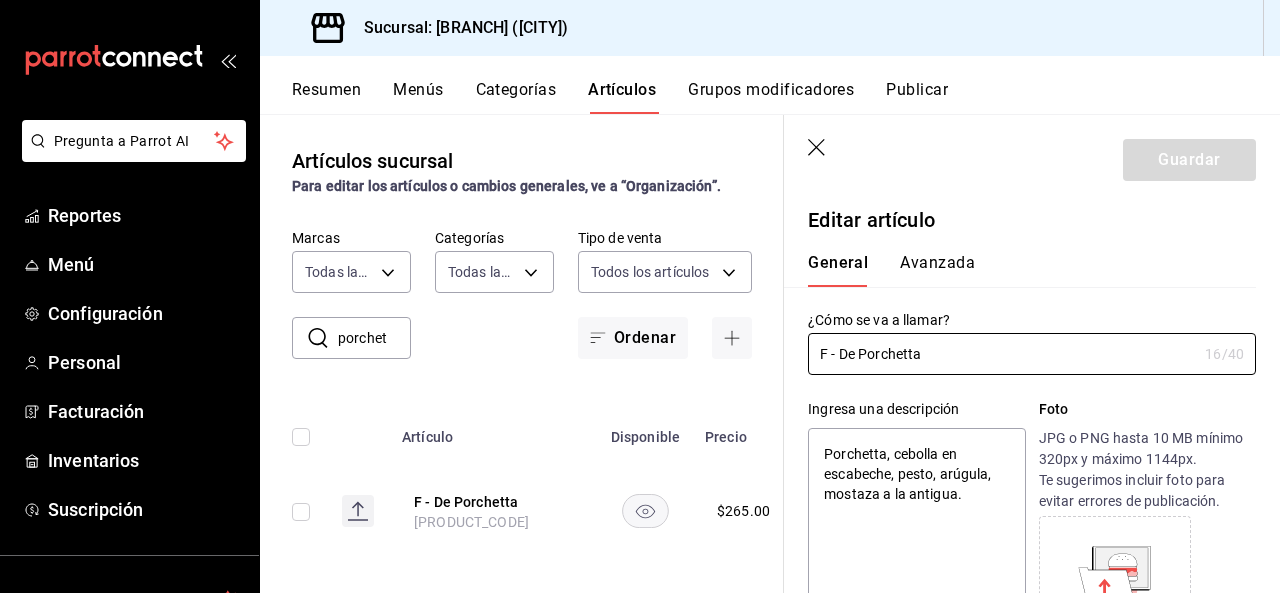 type on "x" 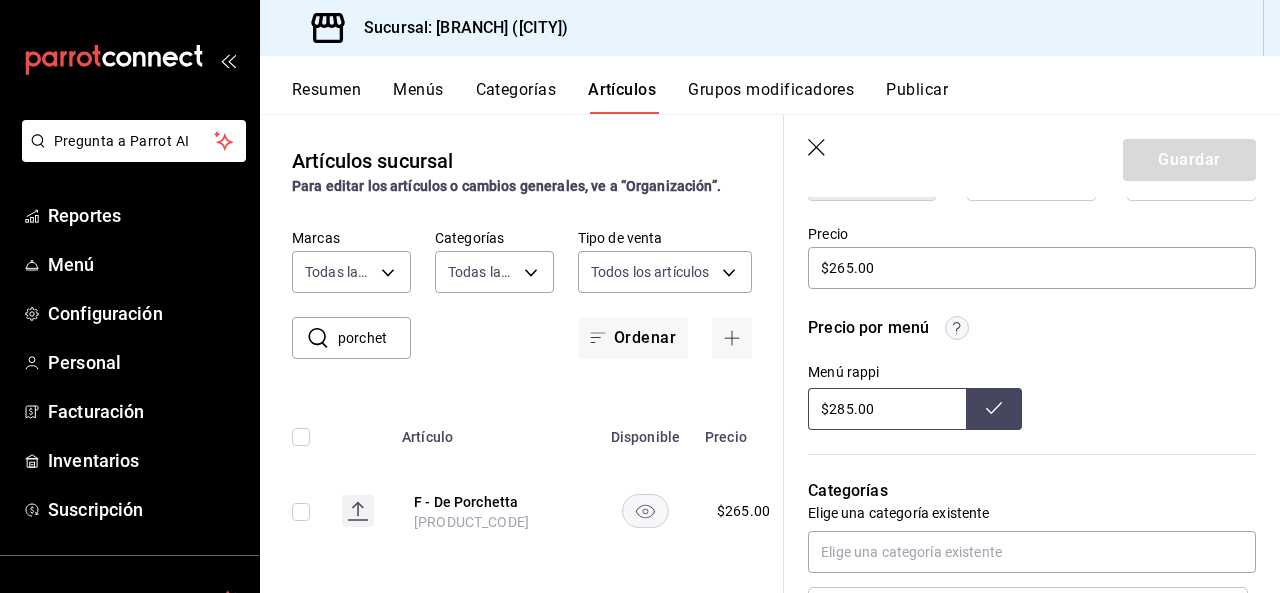 scroll, scrollTop: 0, scrollLeft: 0, axis: both 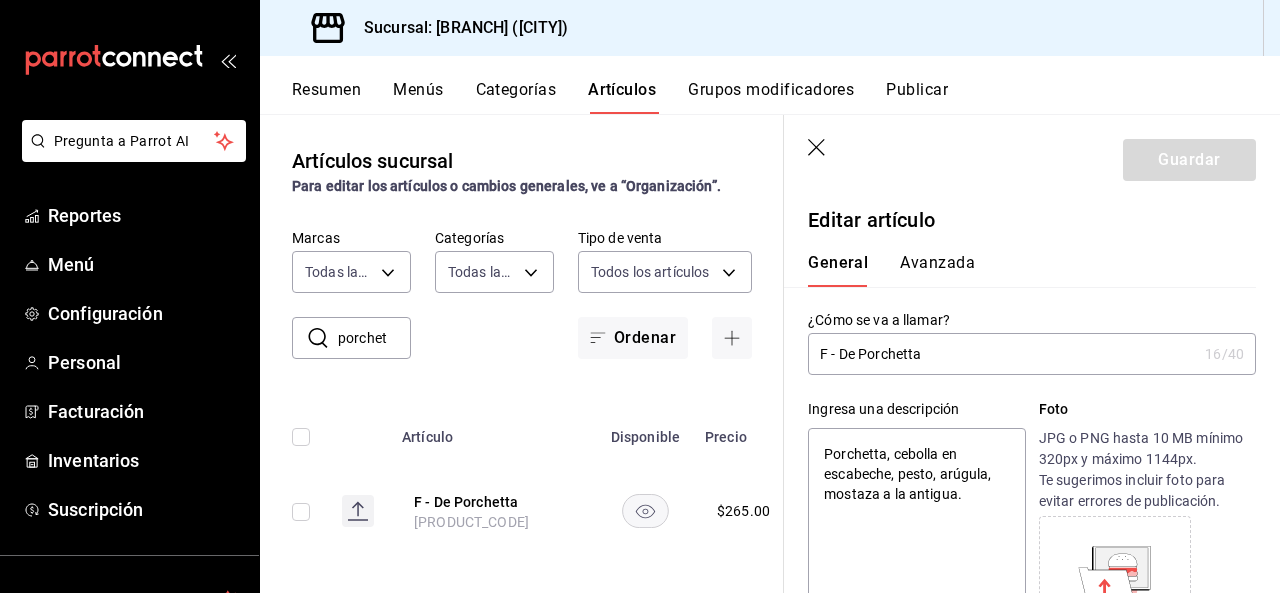 click on "Avanzada" at bounding box center [937, 270] 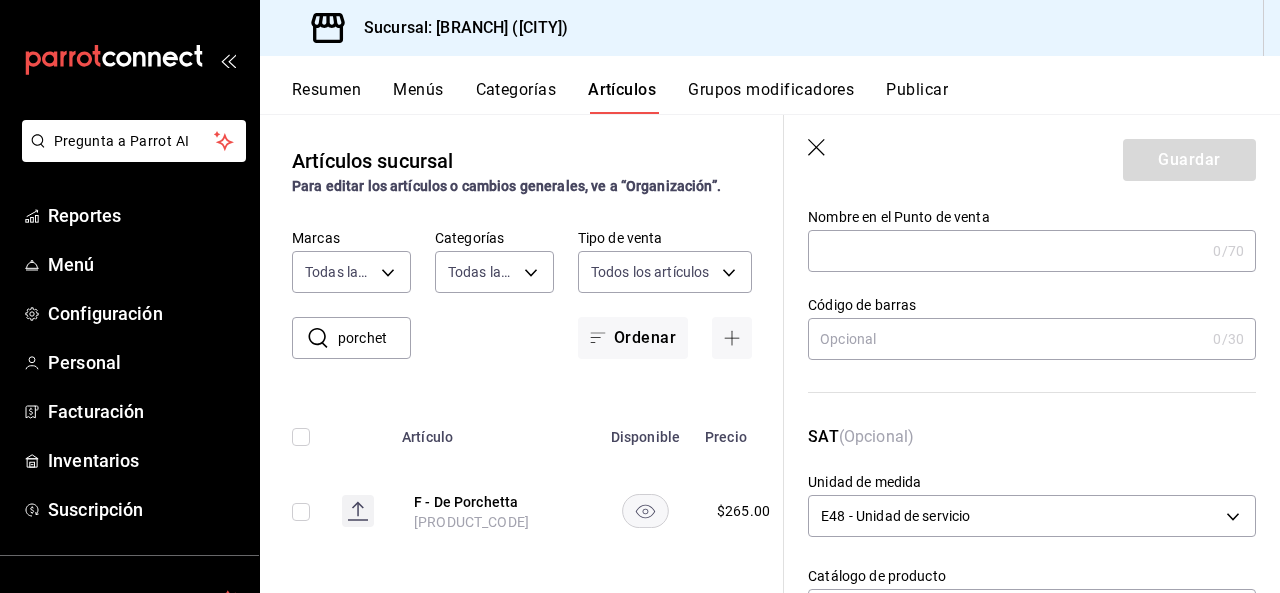scroll, scrollTop: 0, scrollLeft: 0, axis: both 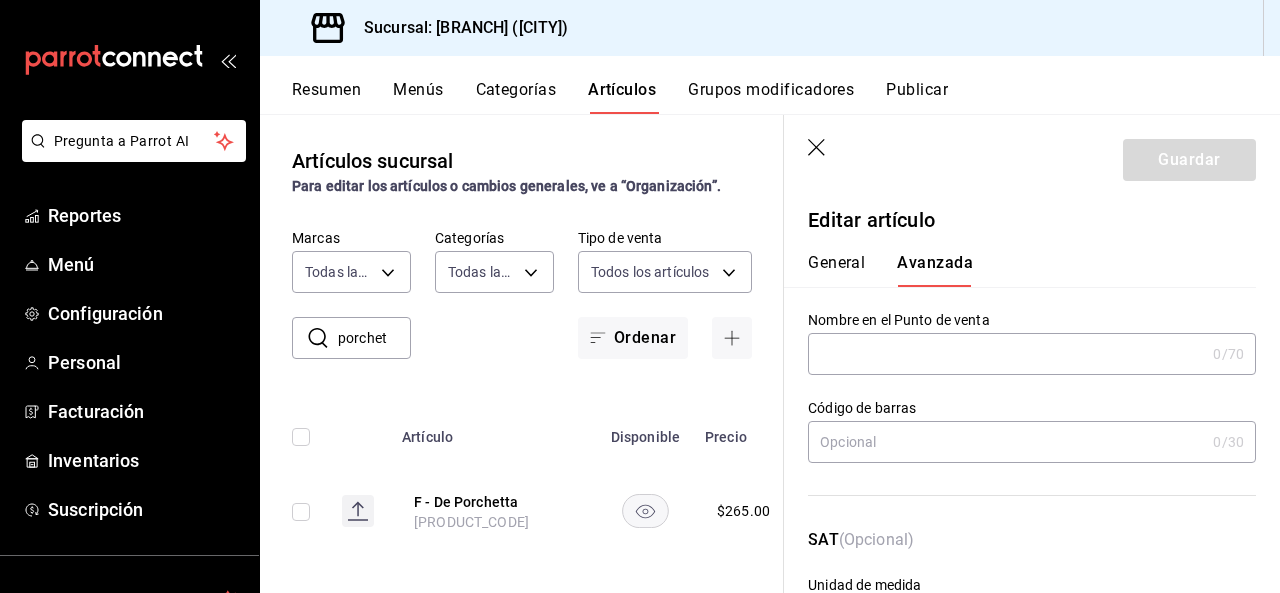 click 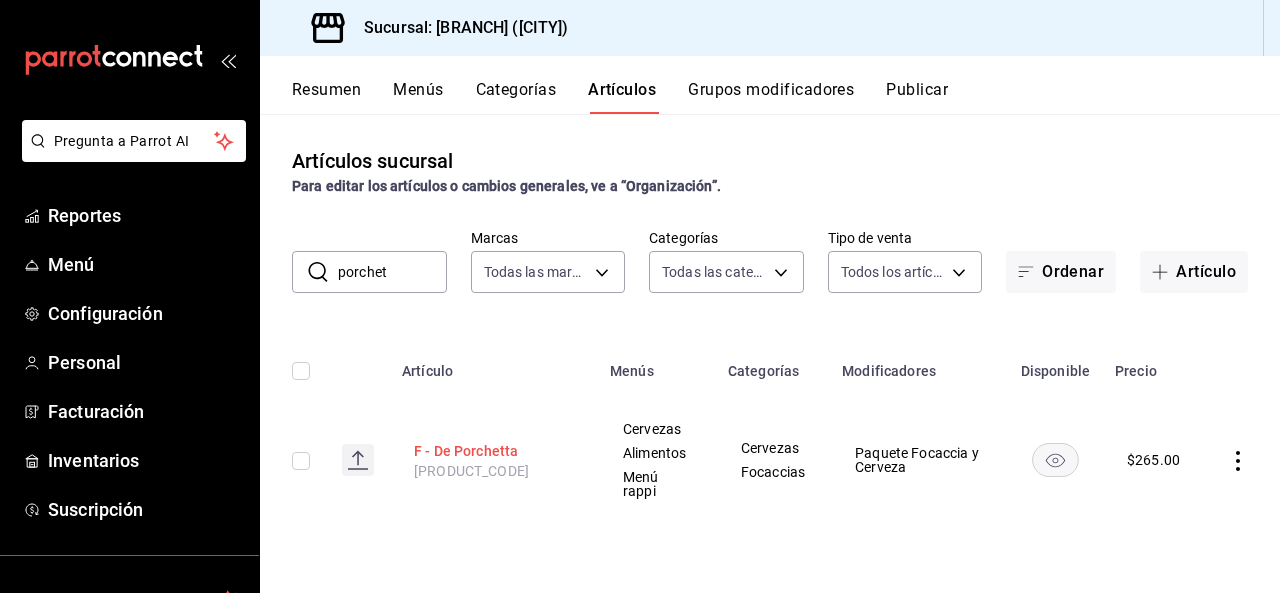 click on "F - De Porchetta" at bounding box center (494, 451) 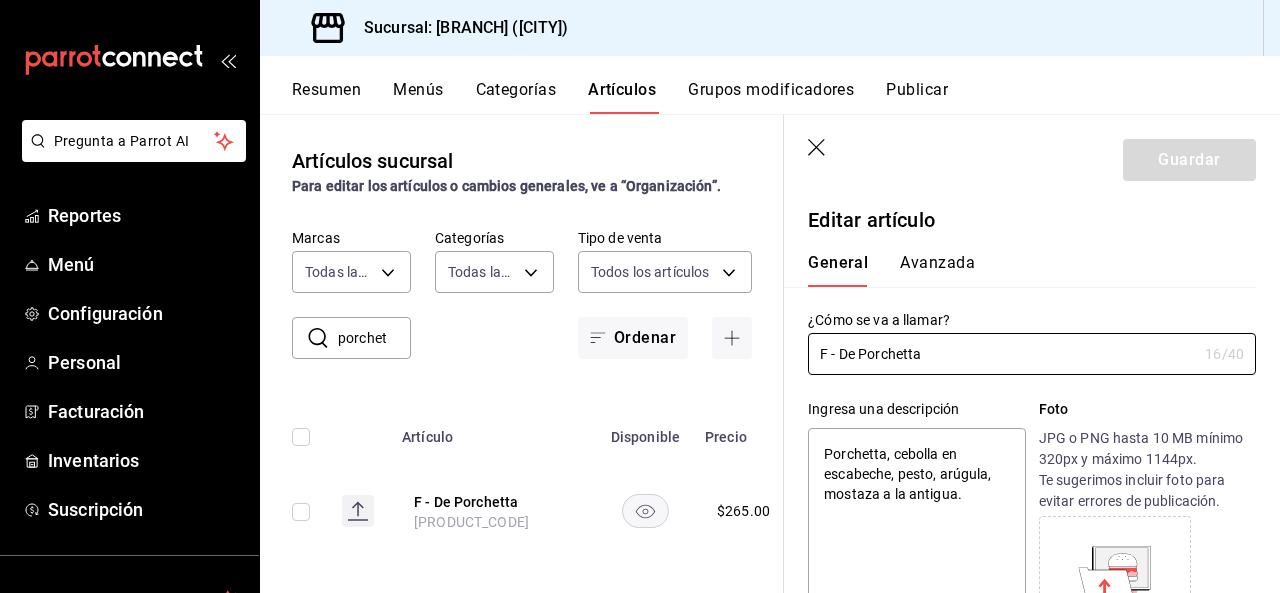 type on "x" 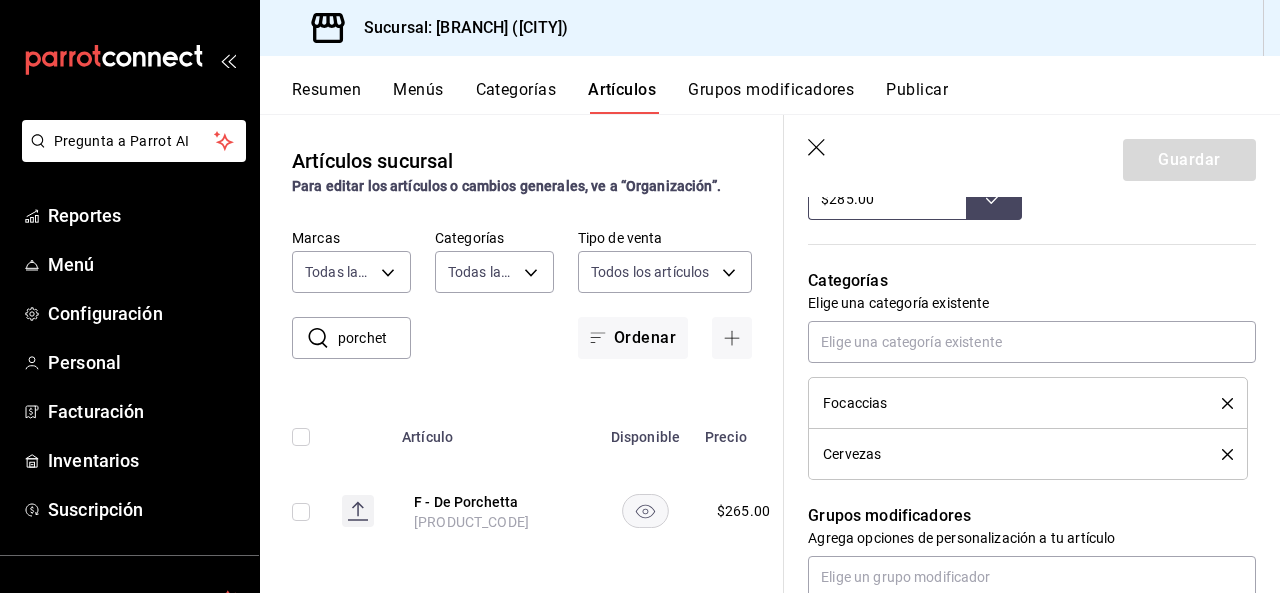 scroll, scrollTop: 787, scrollLeft: 0, axis: vertical 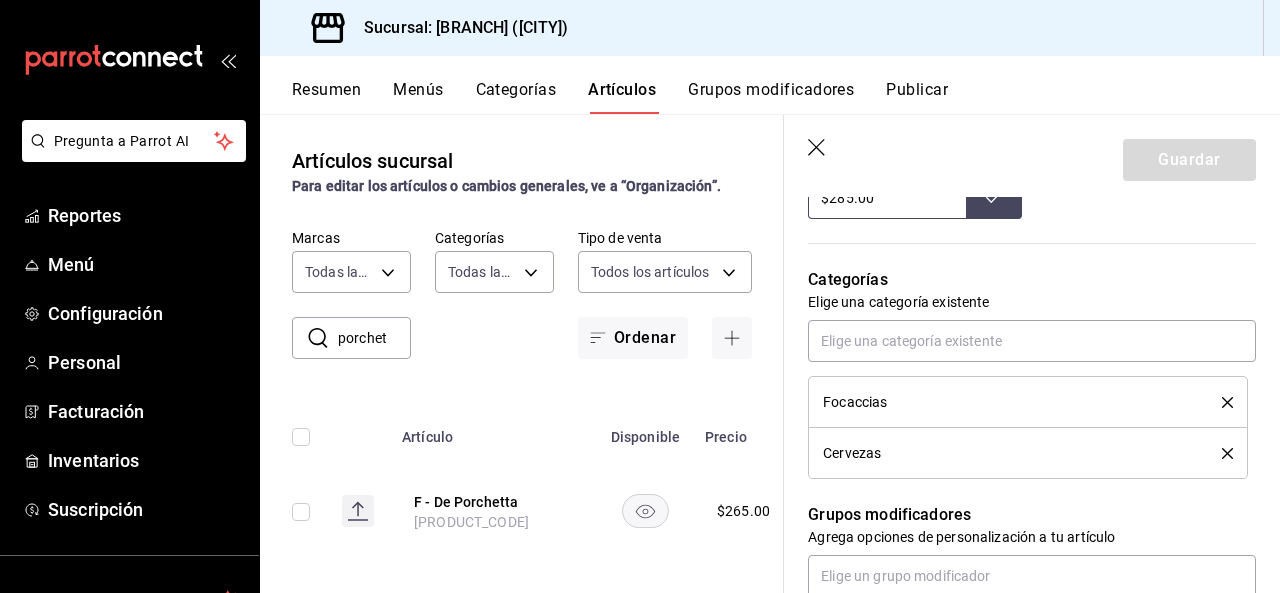 click 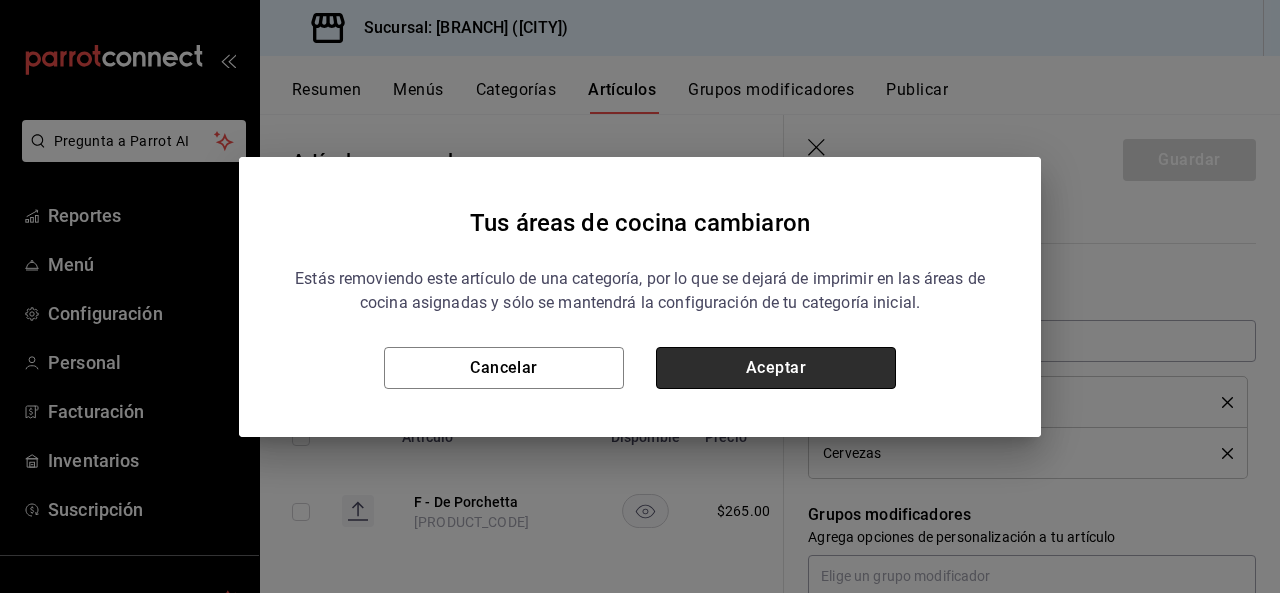 click on "Aceptar" at bounding box center [776, 368] 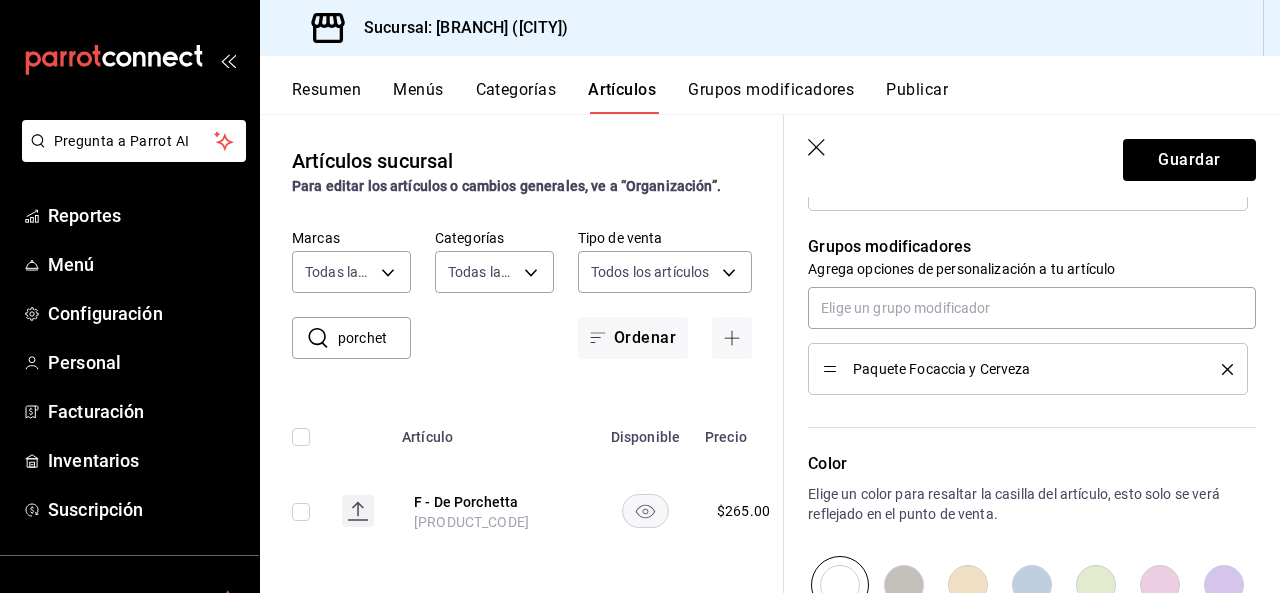 scroll, scrollTop: 1008, scrollLeft: 0, axis: vertical 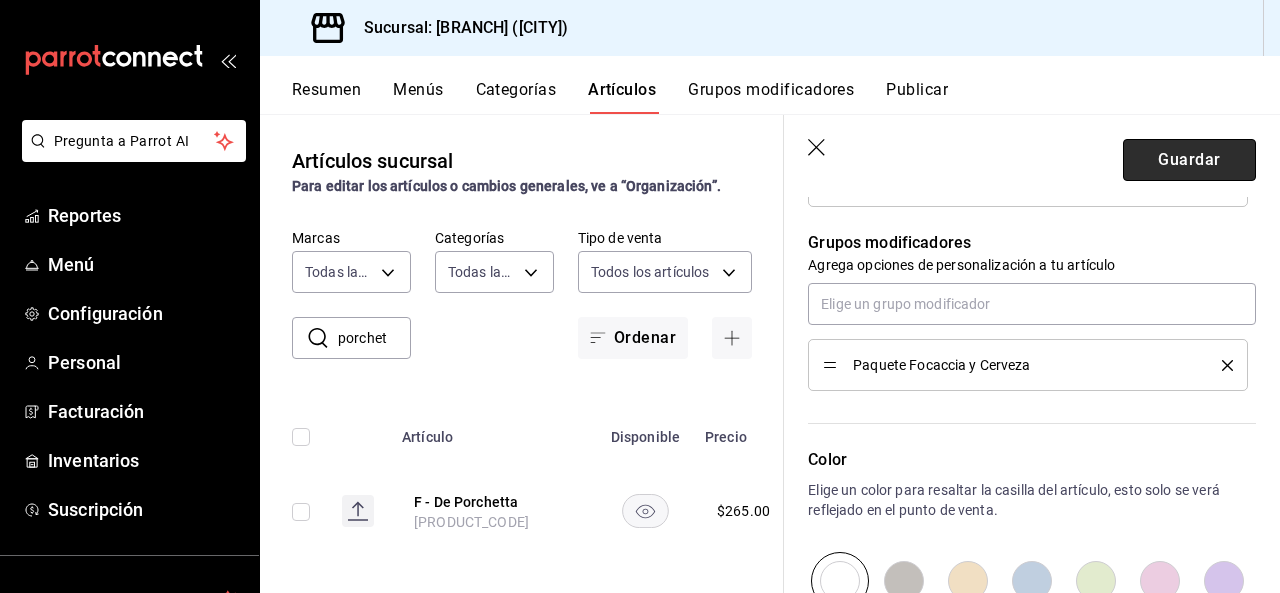 click on "Guardar" at bounding box center [1189, 160] 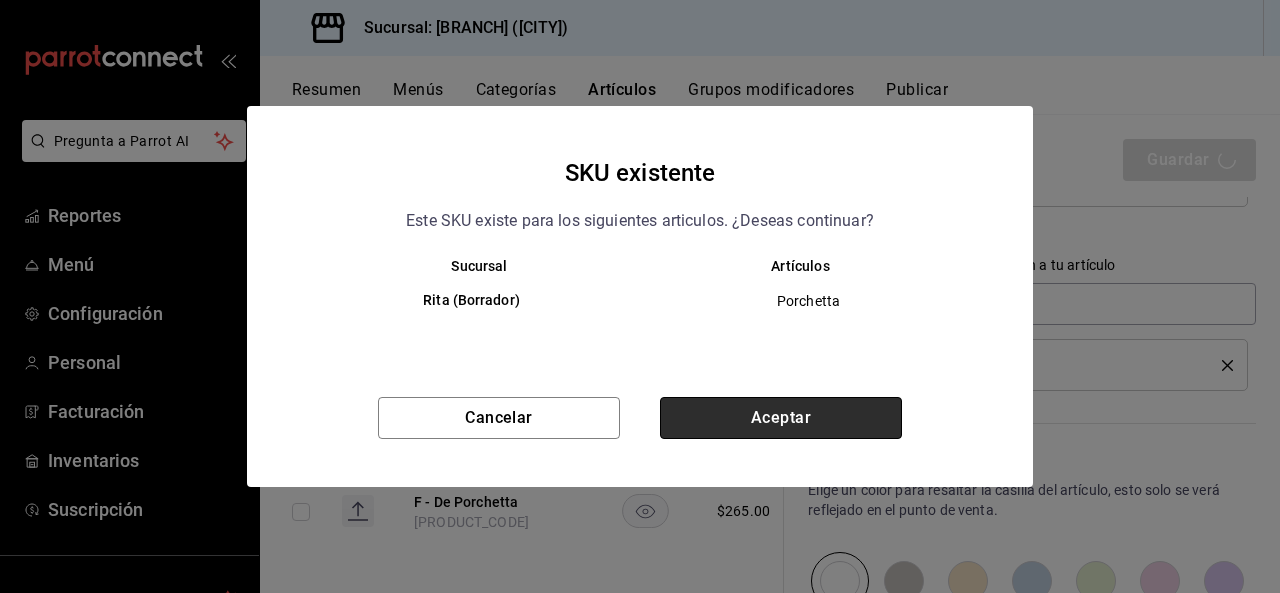 click on "Aceptar" at bounding box center [781, 418] 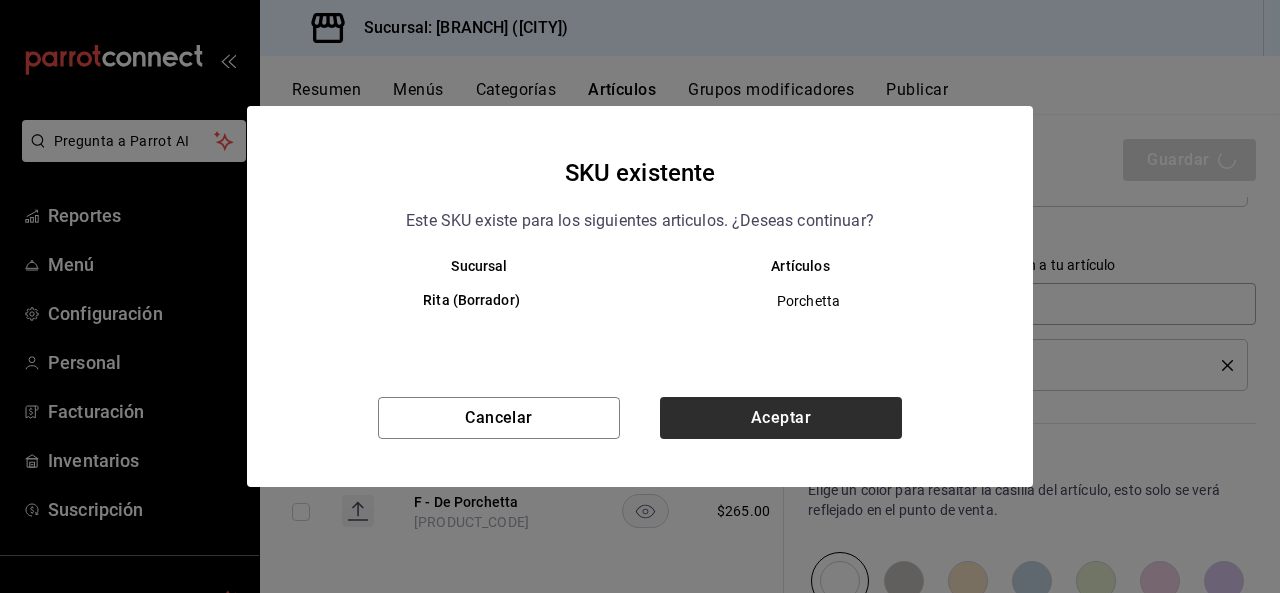 type on "x" 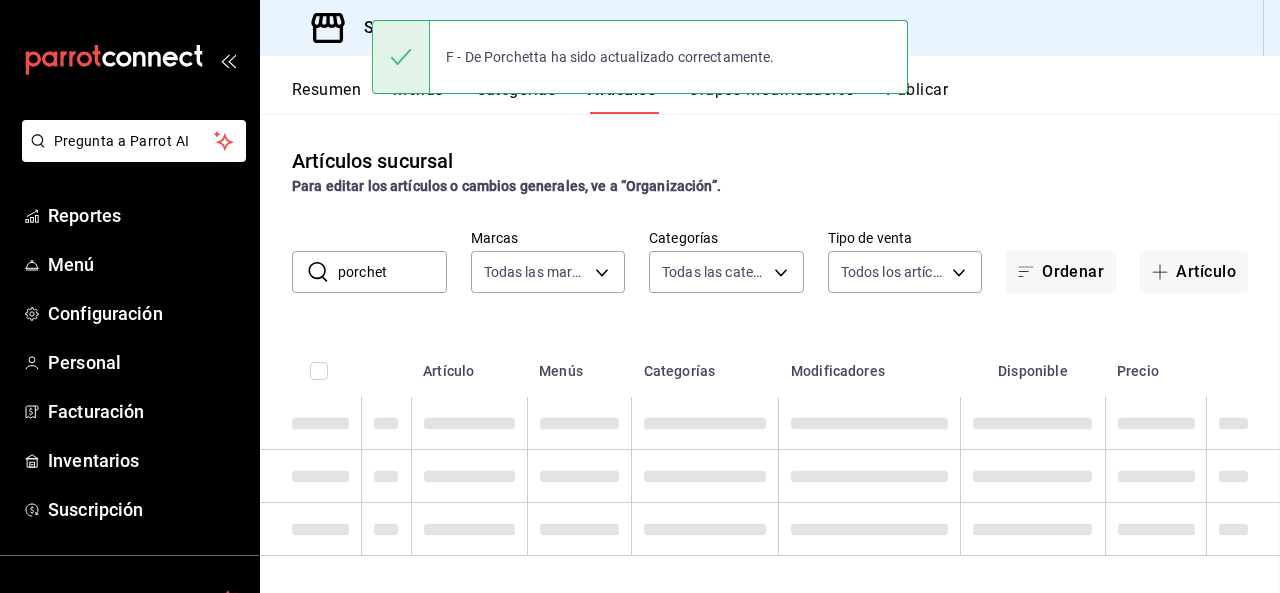 scroll, scrollTop: 0, scrollLeft: 0, axis: both 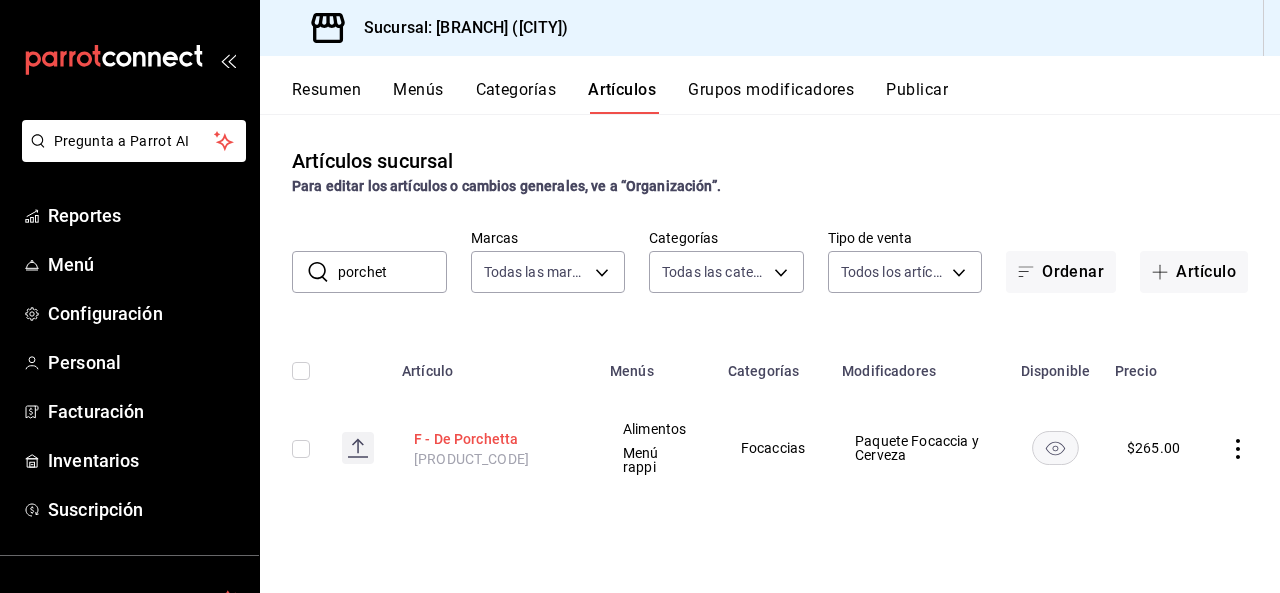click on "F - De Porchetta" at bounding box center [494, 439] 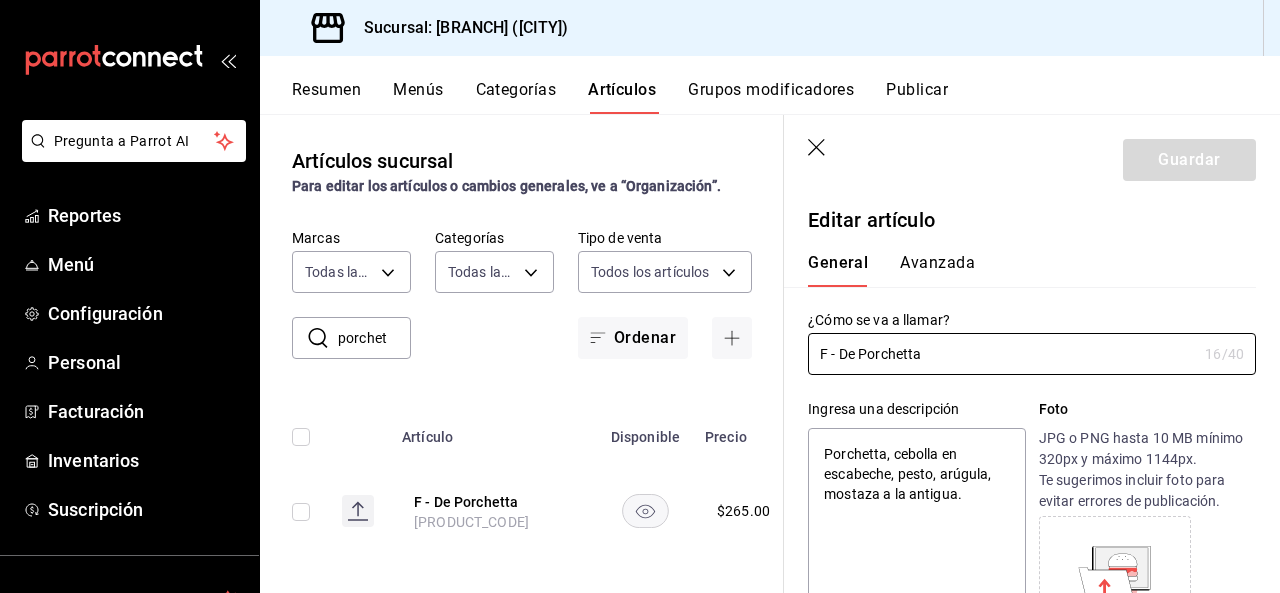 type on "x" 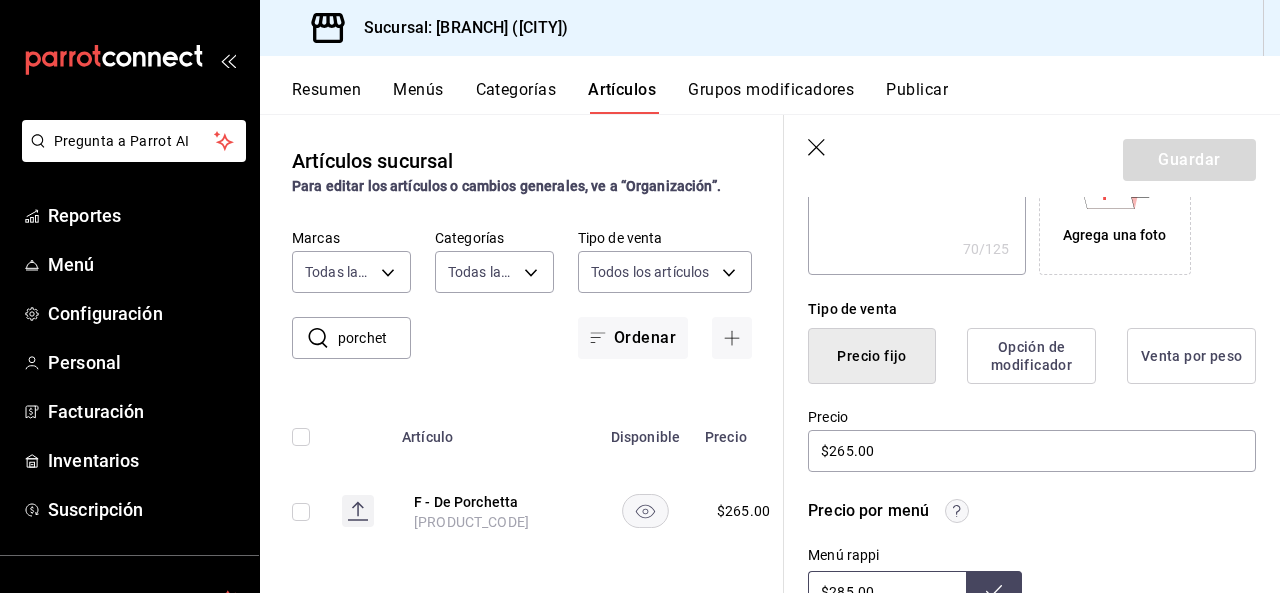 scroll, scrollTop: 460, scrollLeft: 0, axis: vertical 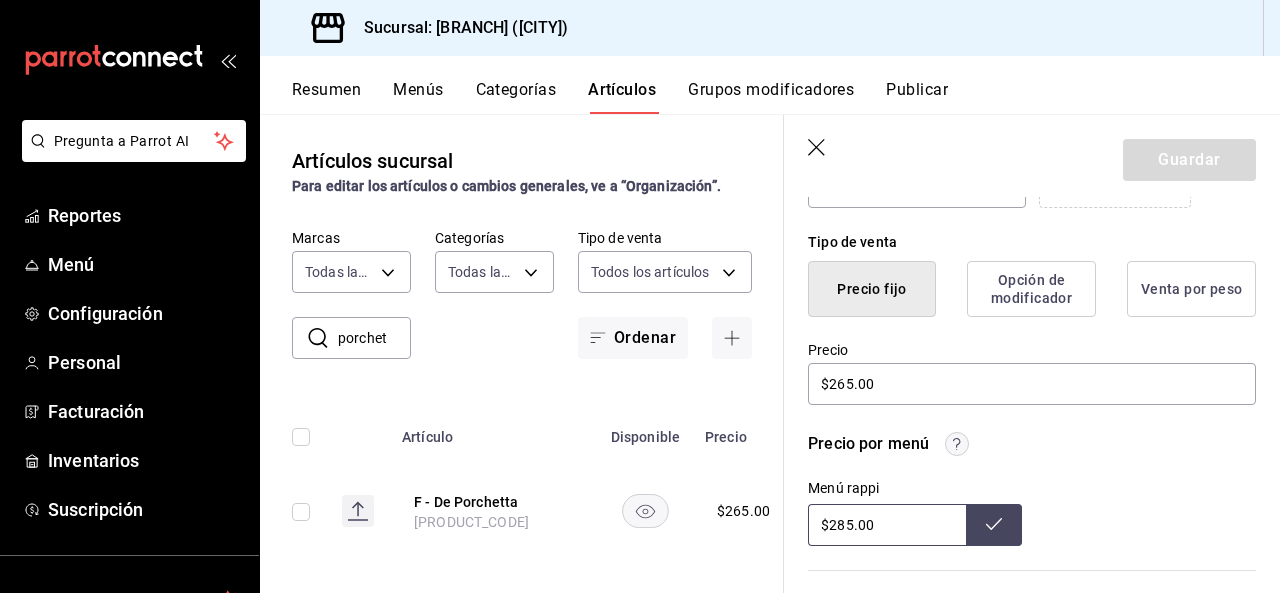 click on "Opción de modificador" at bounding box center (1031, 289) 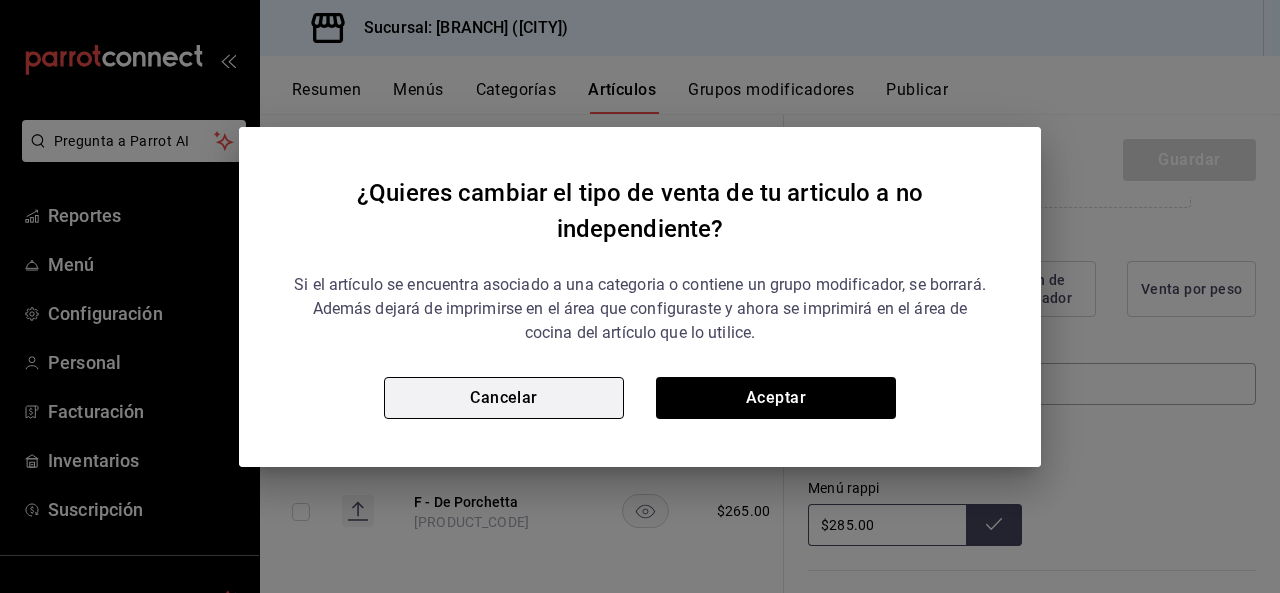 click on "Cancelar" at bounding box center [504, 398] 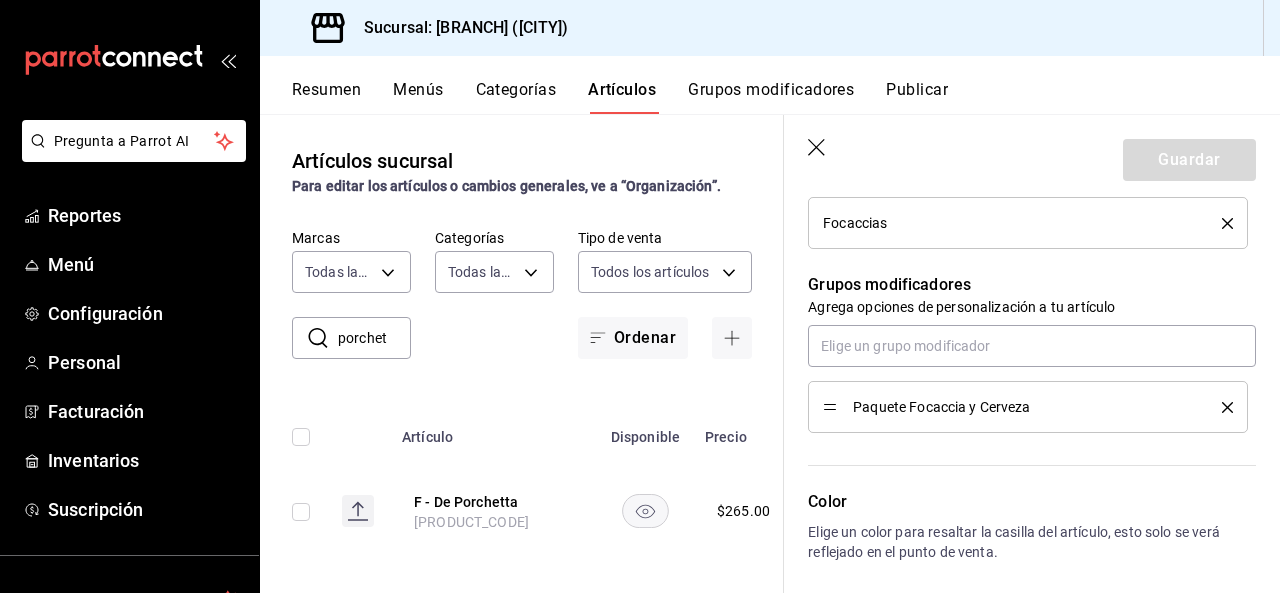 scroll, scrollTop: 967, scrollLeft: 0, axis: vertical 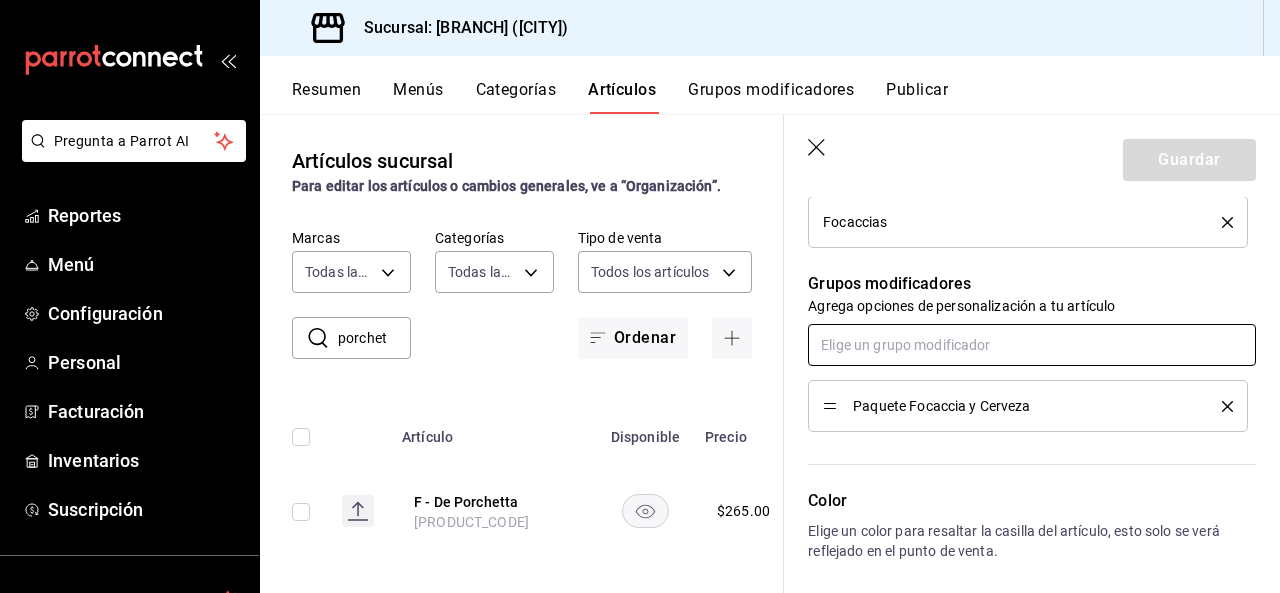 click at bounding box center [1032, 345] 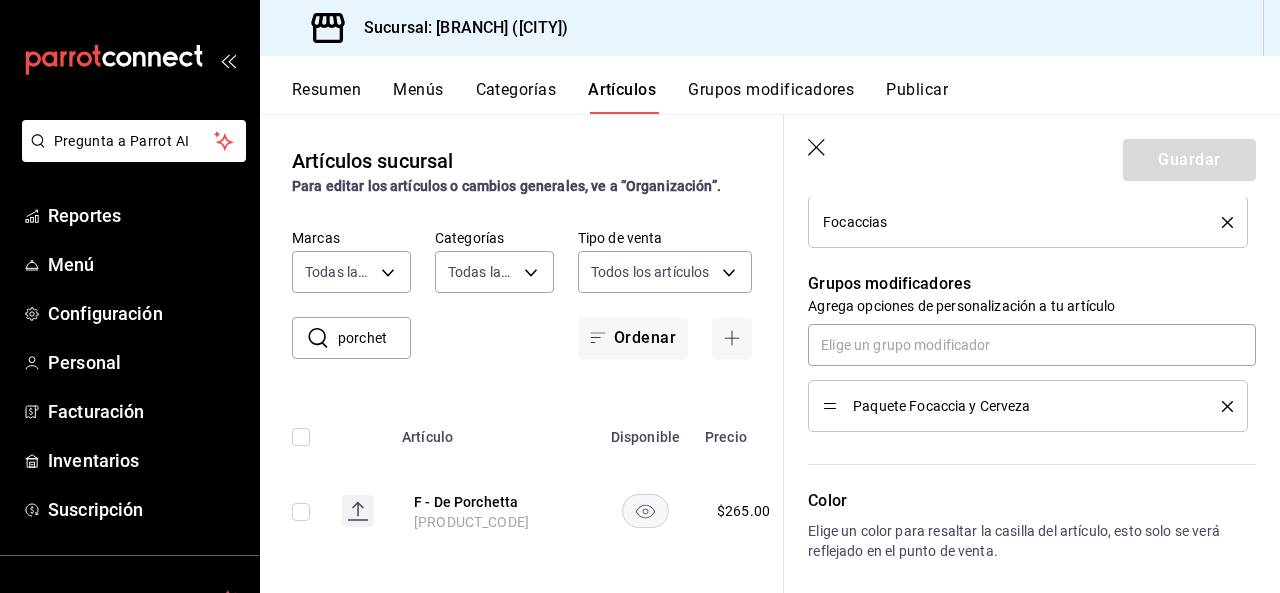 click on "Grupos modificadores" at bounding box center (1032, 284) 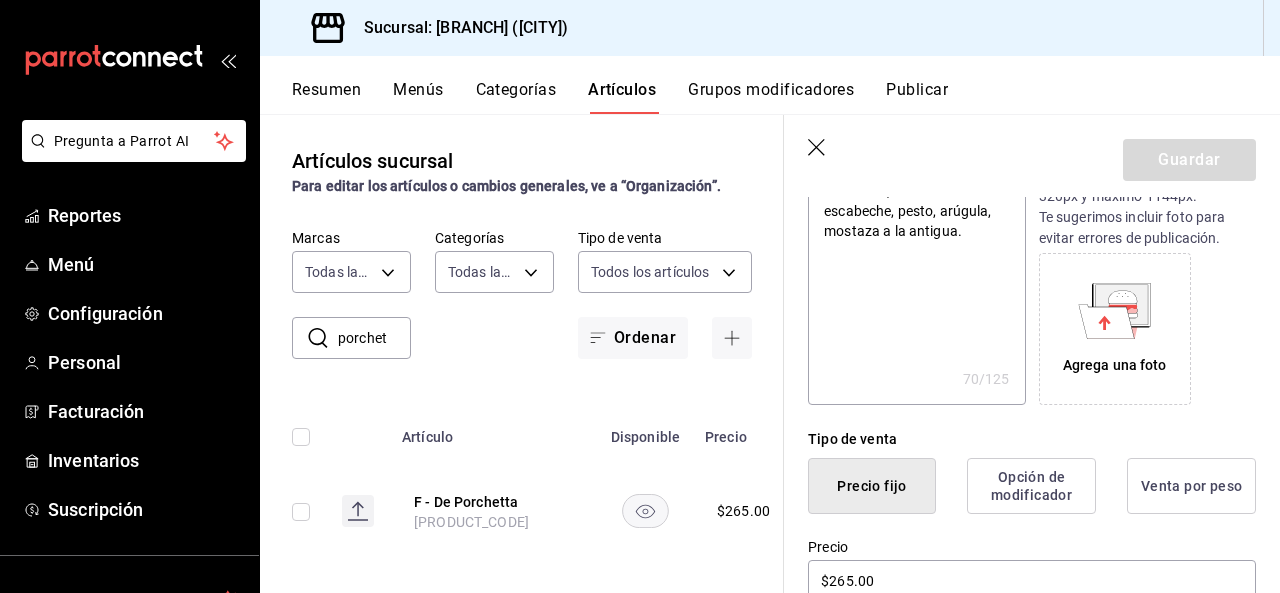 scroll, scrollTop: 0, scrollLeft: 0, axis: both 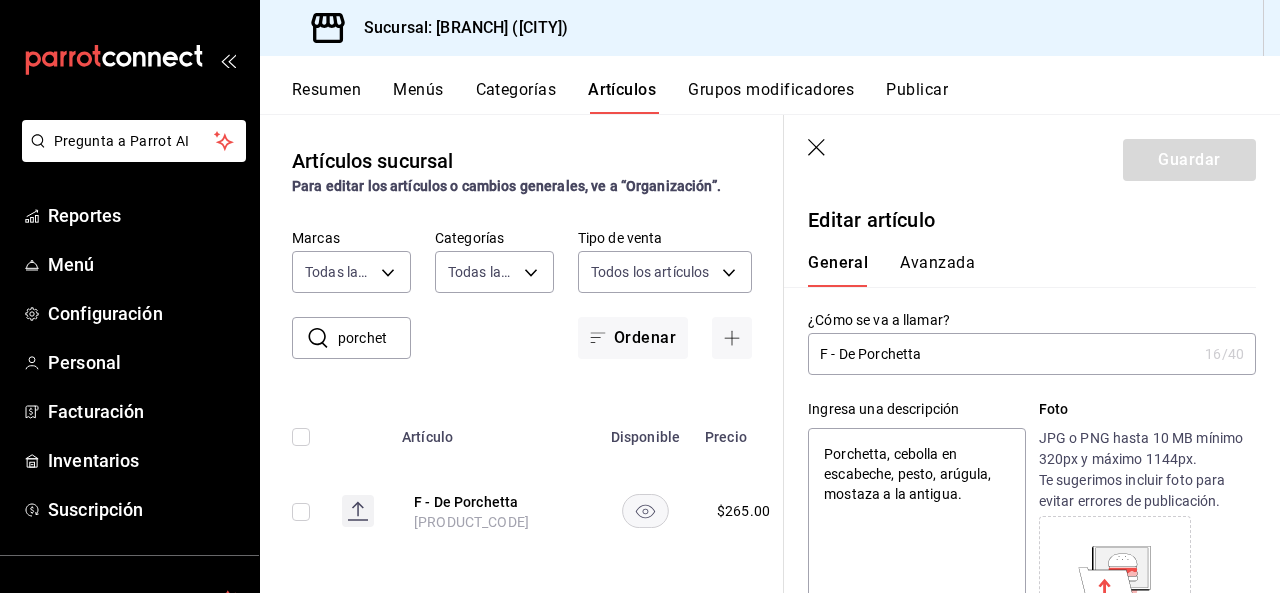 click on "Avanzada" at bounding box center [937, 270] 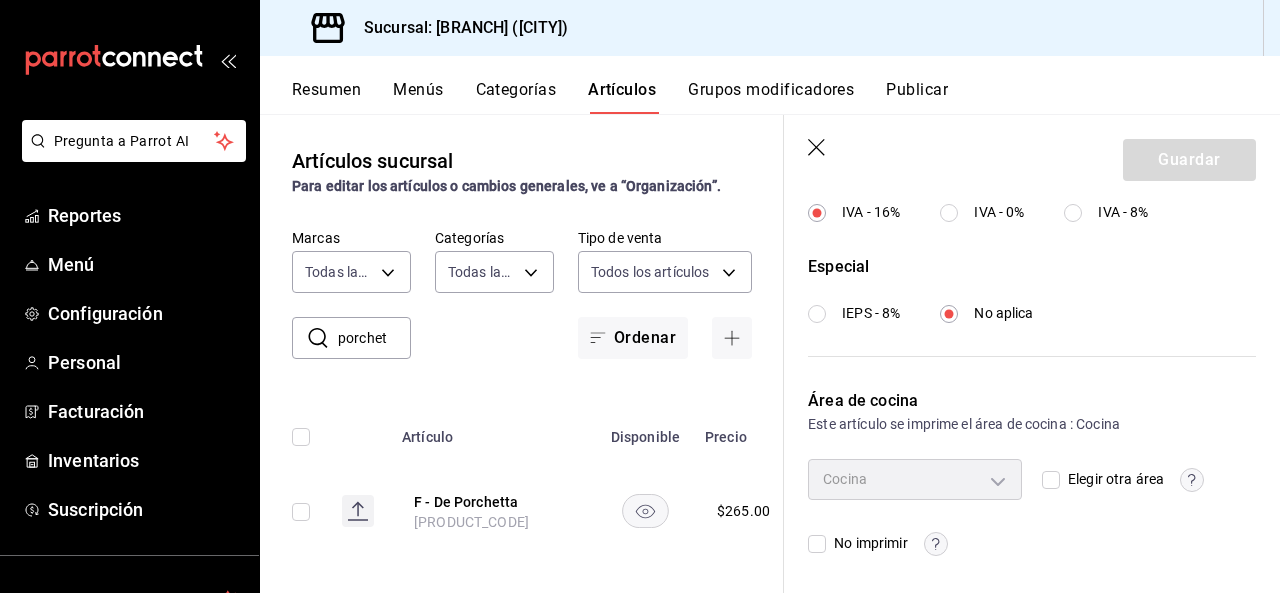 scroll, scrollTop: 0, scrollLeft: 0, axis: both 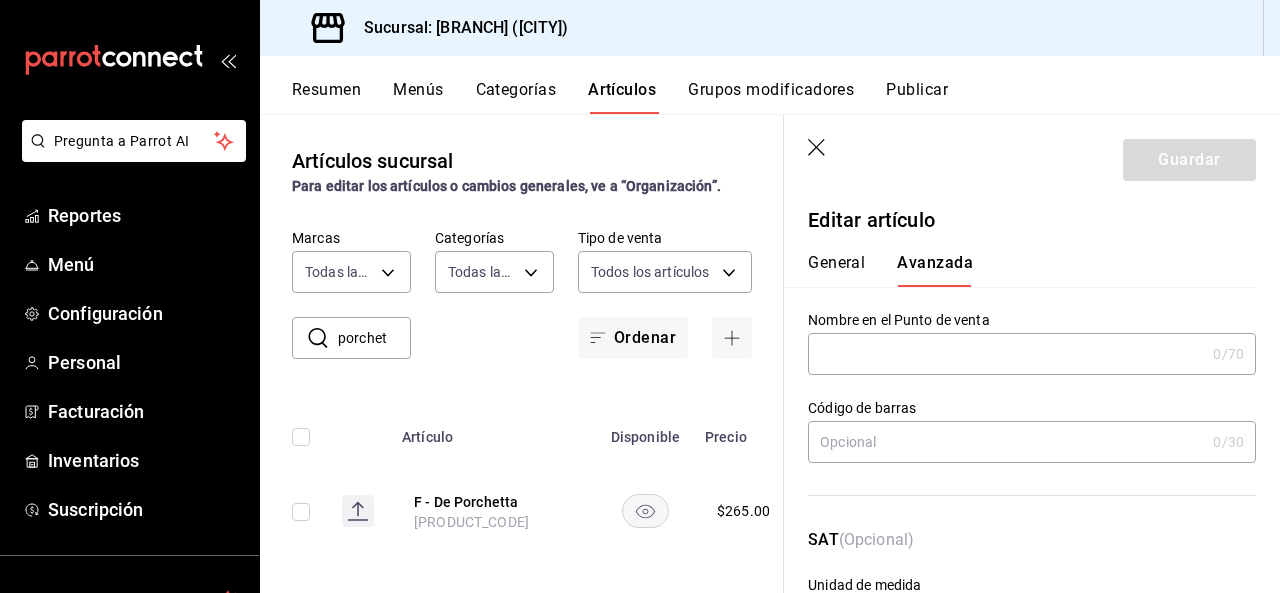 click 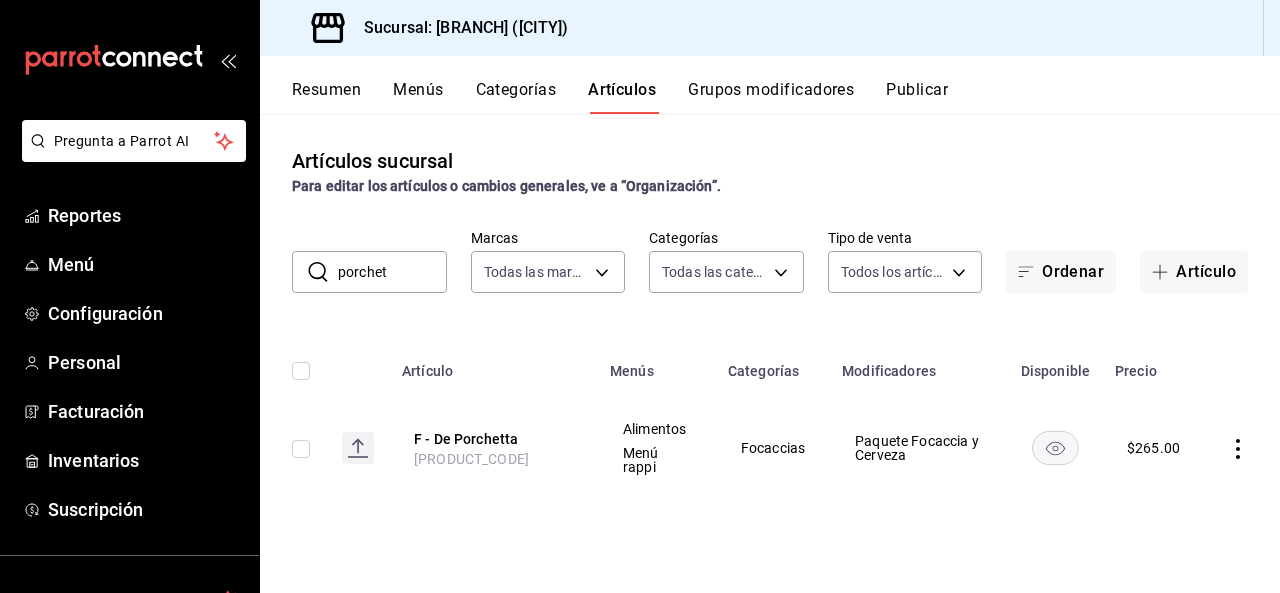 click on "Grupos modificadores" at bounding box center (771, 97) 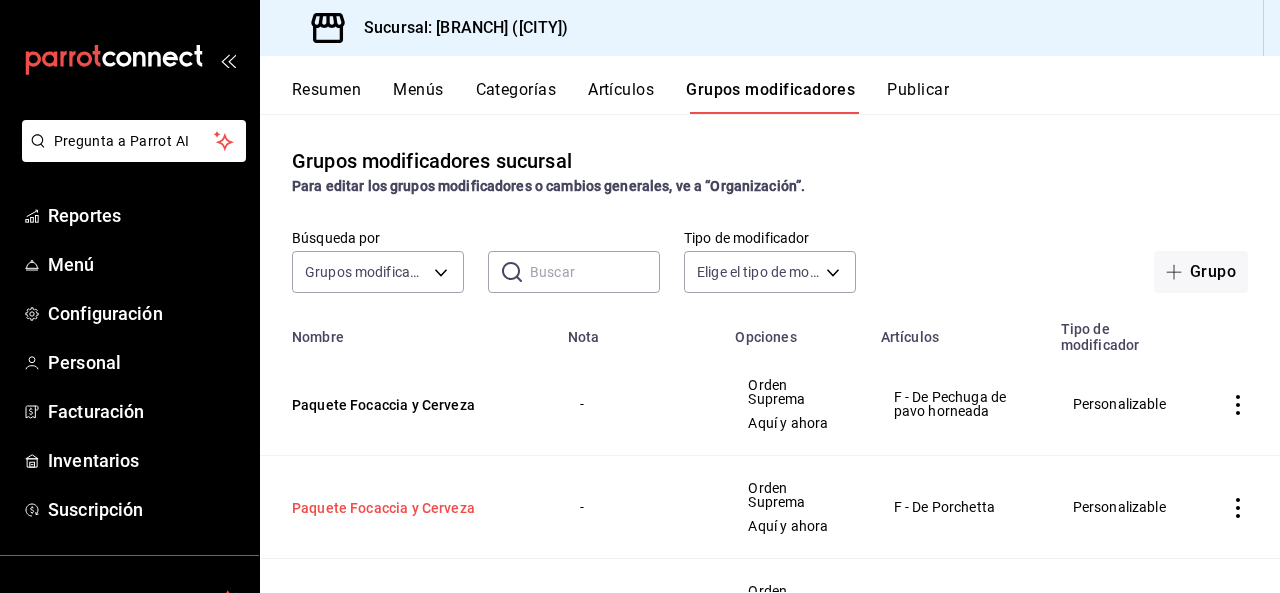 click on "Paquete Focaccia y Cerveza" at bounding box center [412, 508] 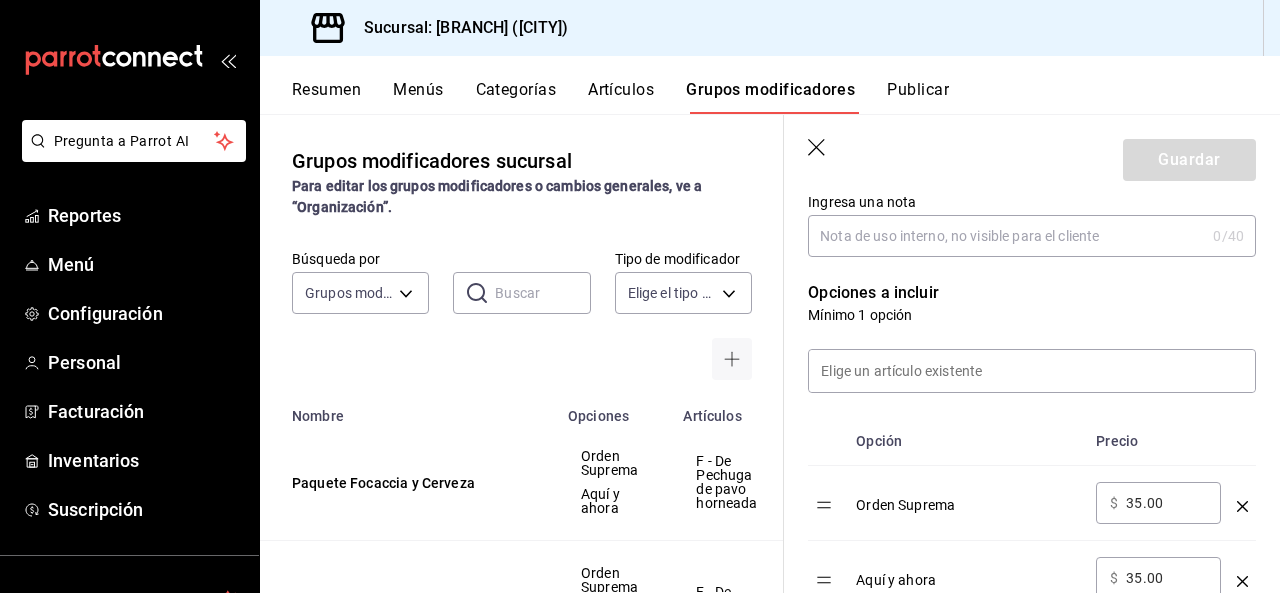 scroll, scrollTop: 0, scrollLeft: 0, axis: both 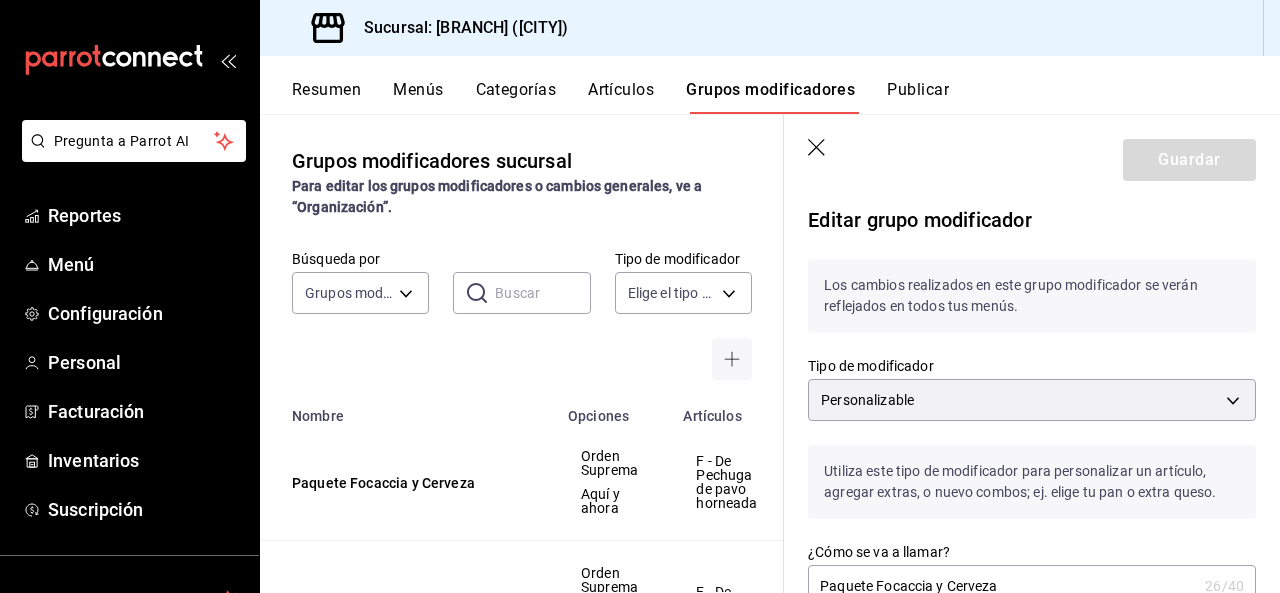 click 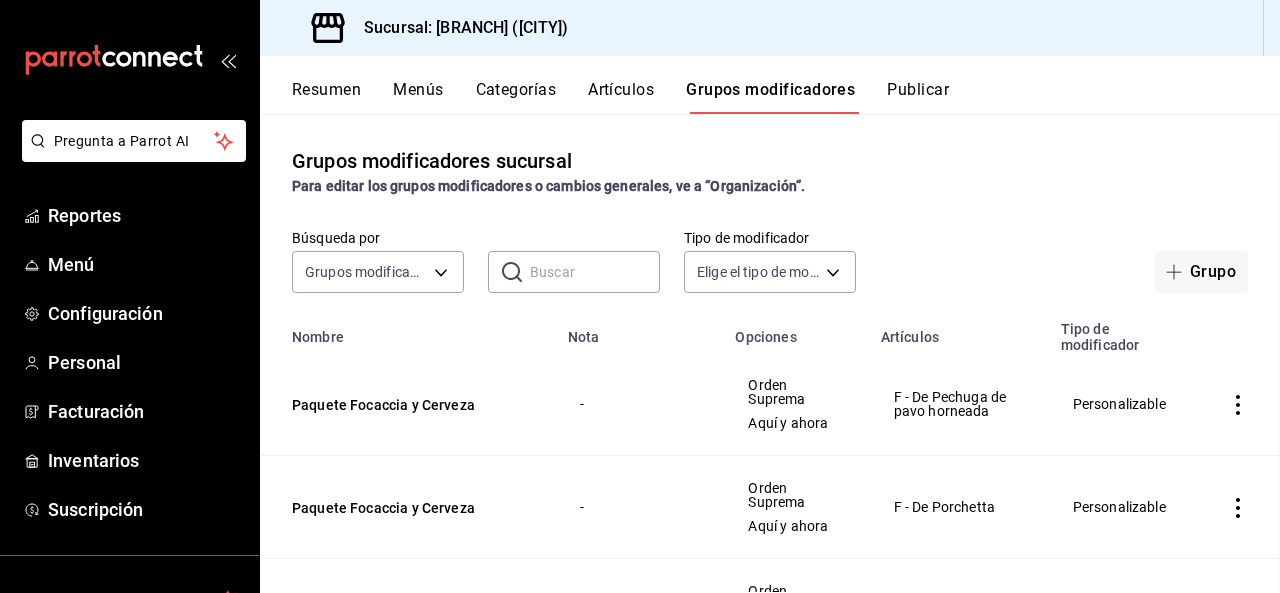 scroll, scrollTop: 0, scrollLeft: 0, axis: both 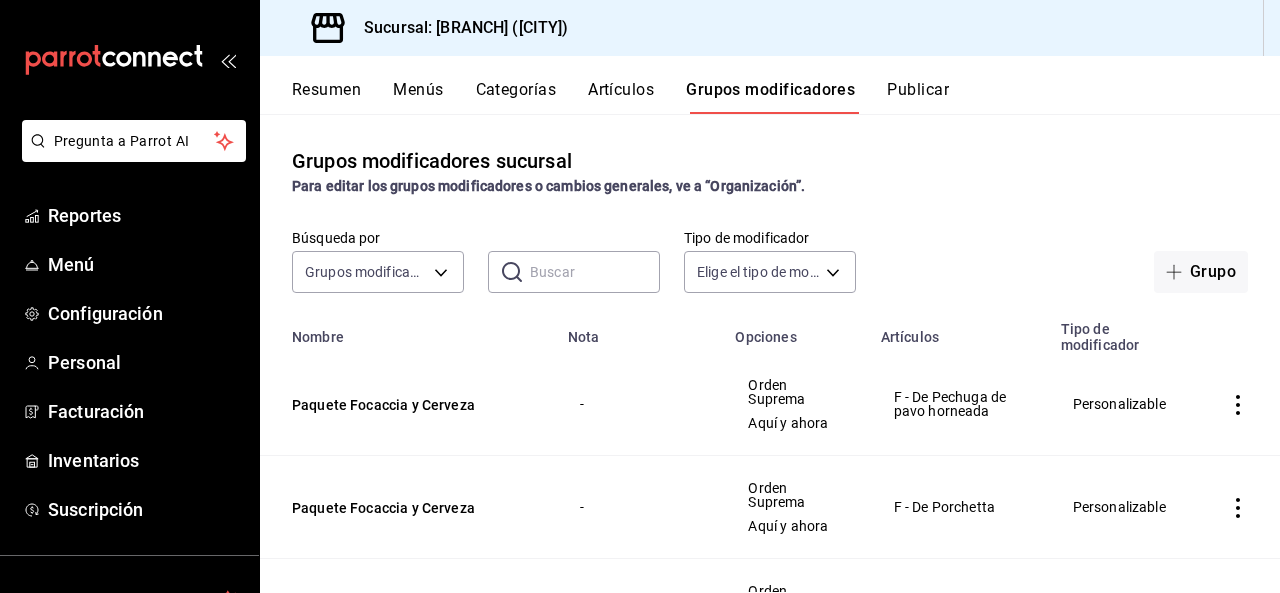 click on "Artículos" at bounding box center [621, 97] 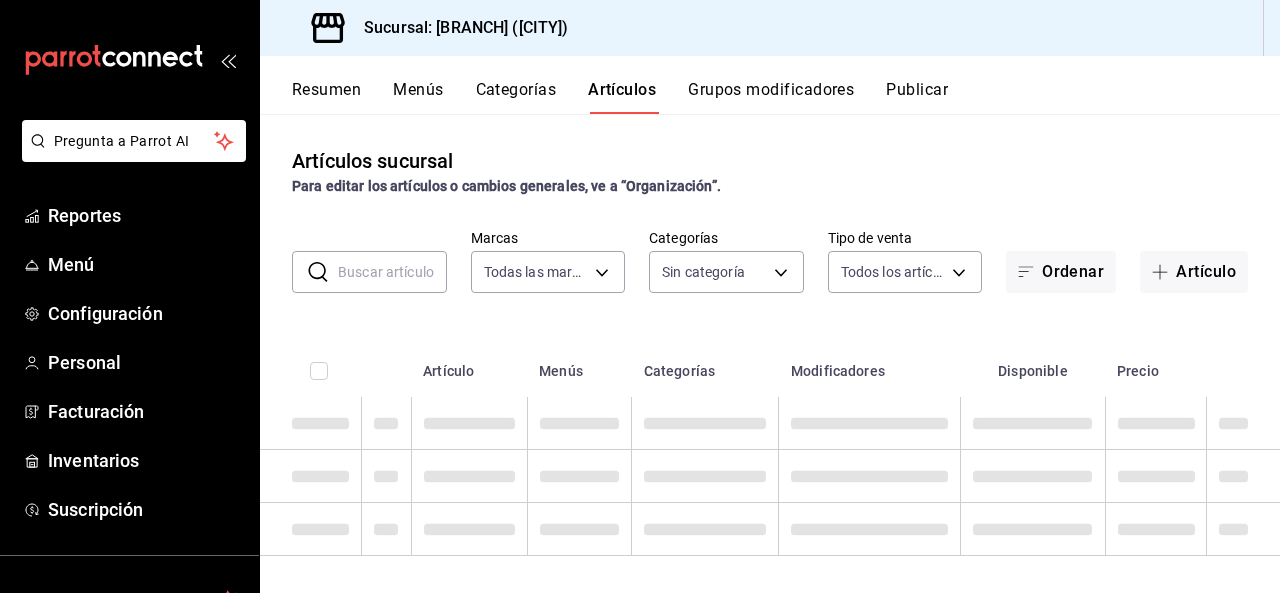 type on "[UUID]" 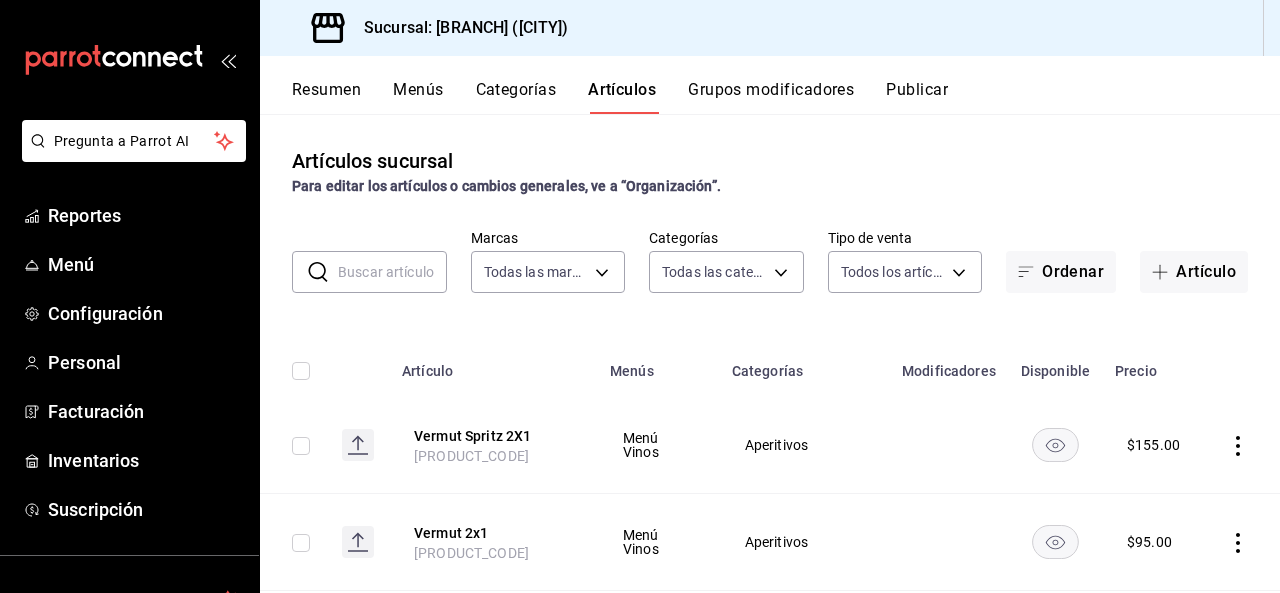 type on "[UUID],[UUID],[UUID],[UUID],[UUID],[UUID],[UUID],[UUID],[UUID],[UUID],[UUID],[UUID],[UUID],[UUID],[UUID],[UUID]" 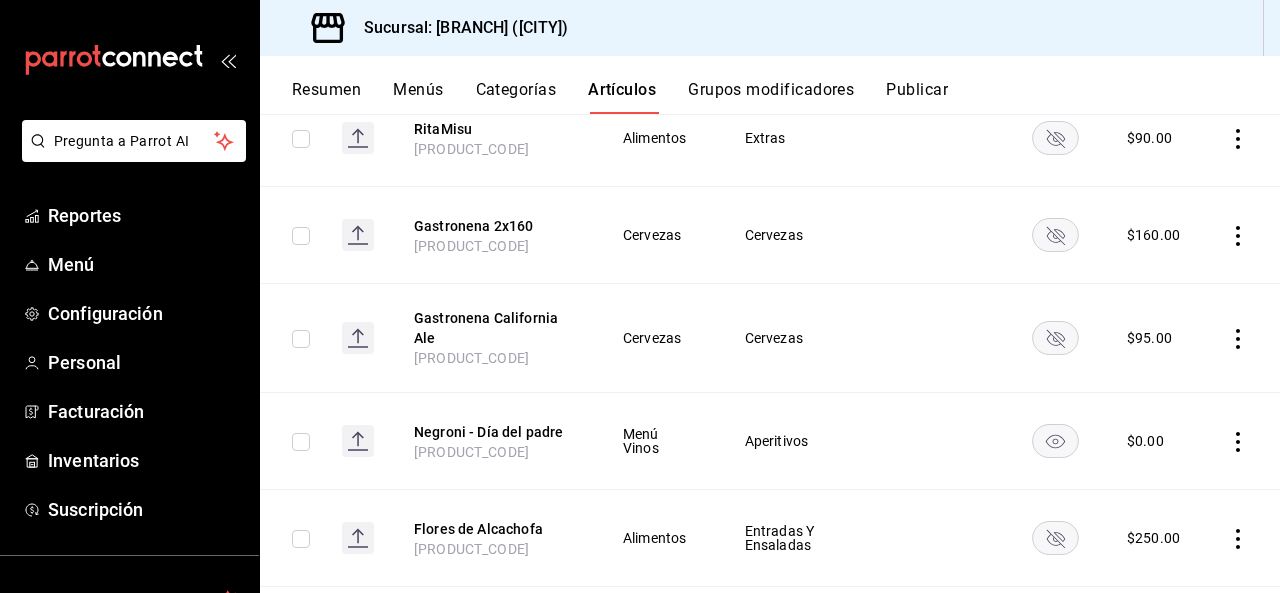 scroll, scrollTop: 0, scrollLeft: 0, axis: both 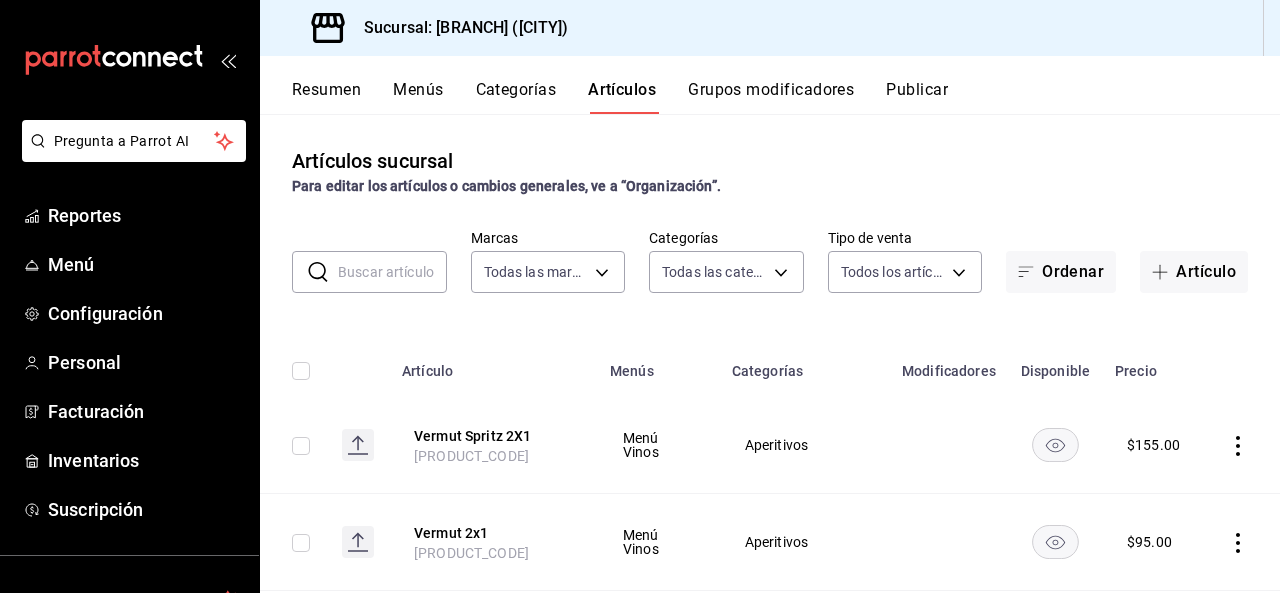 click at bounding box center (392, 272) 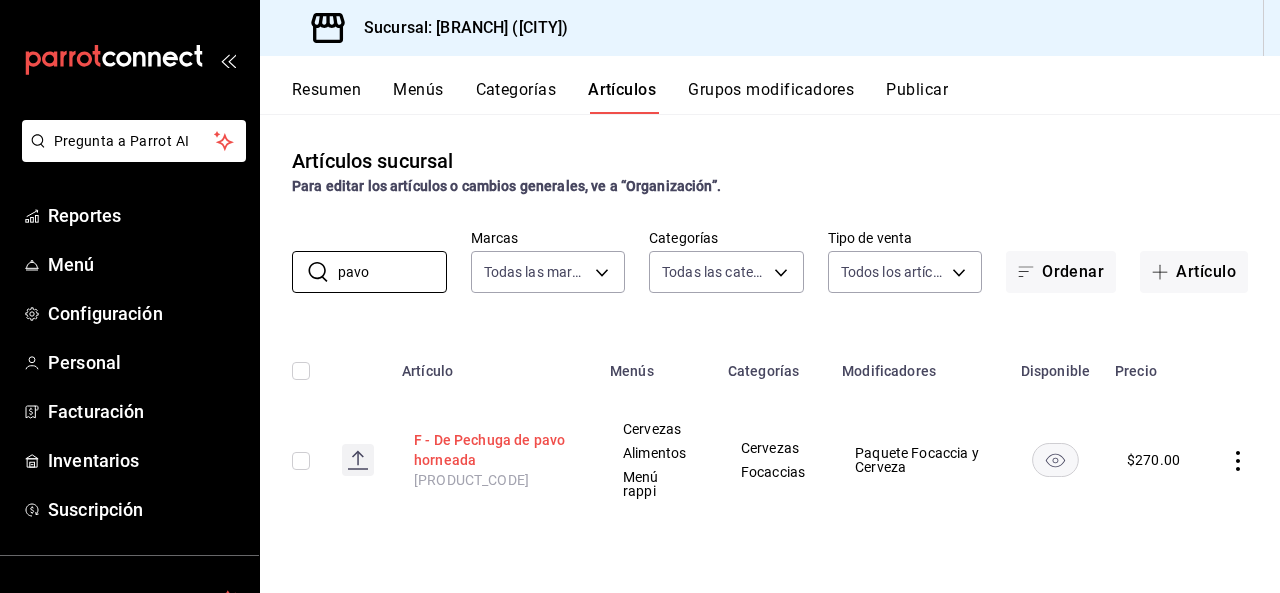 type on "pavo" 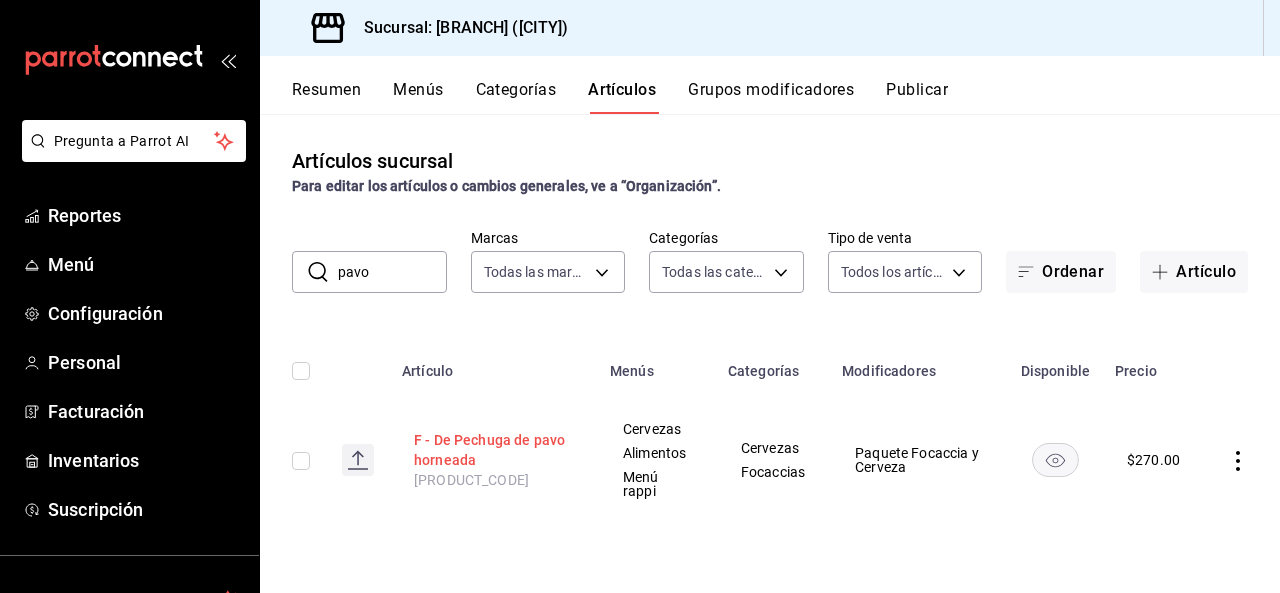 click on "F - De Pechuga de pavo horneada" at bounding box center (494, 450) 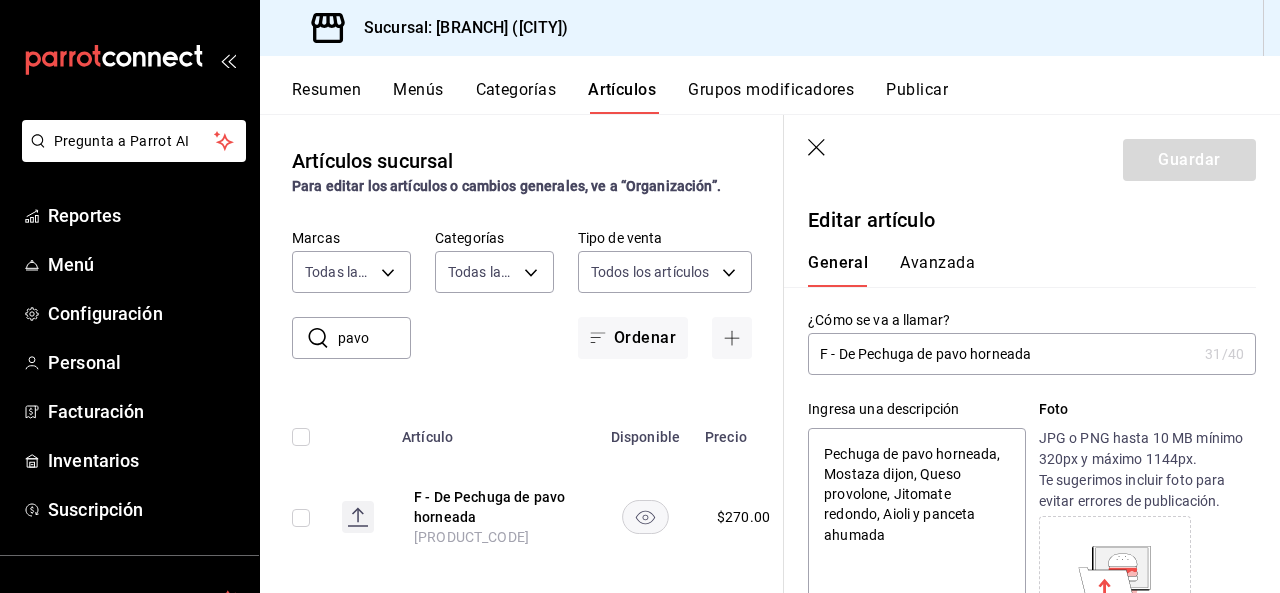 type on "x" 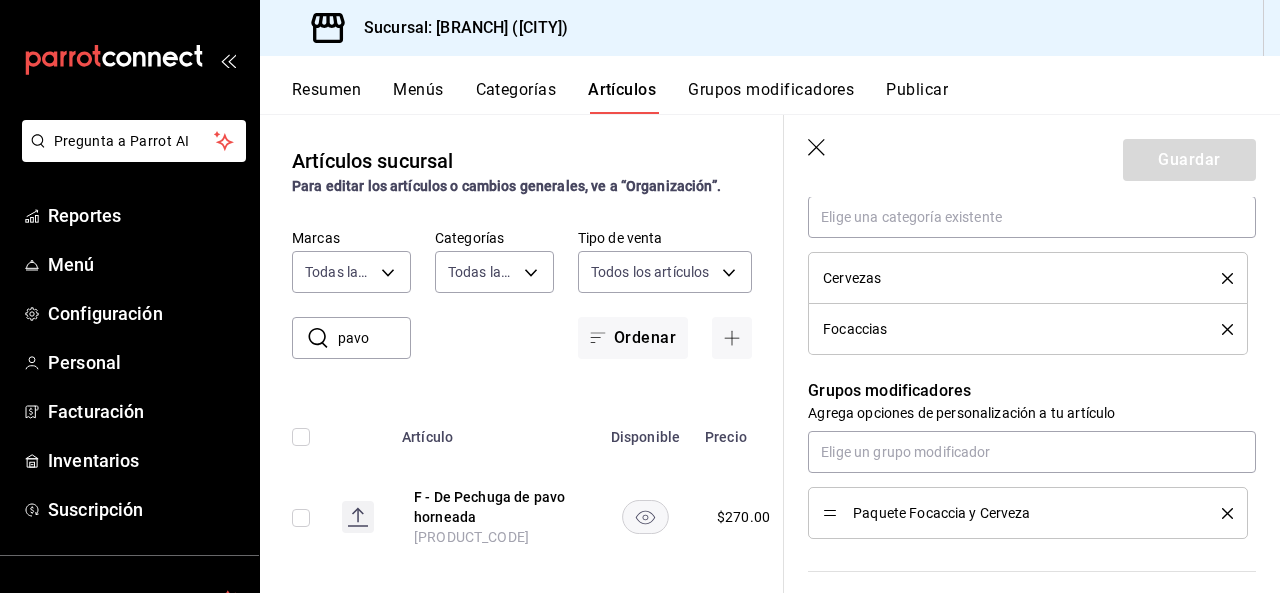 scroll, scrollTop: 910, scrollLeft: 0, axis: vertical 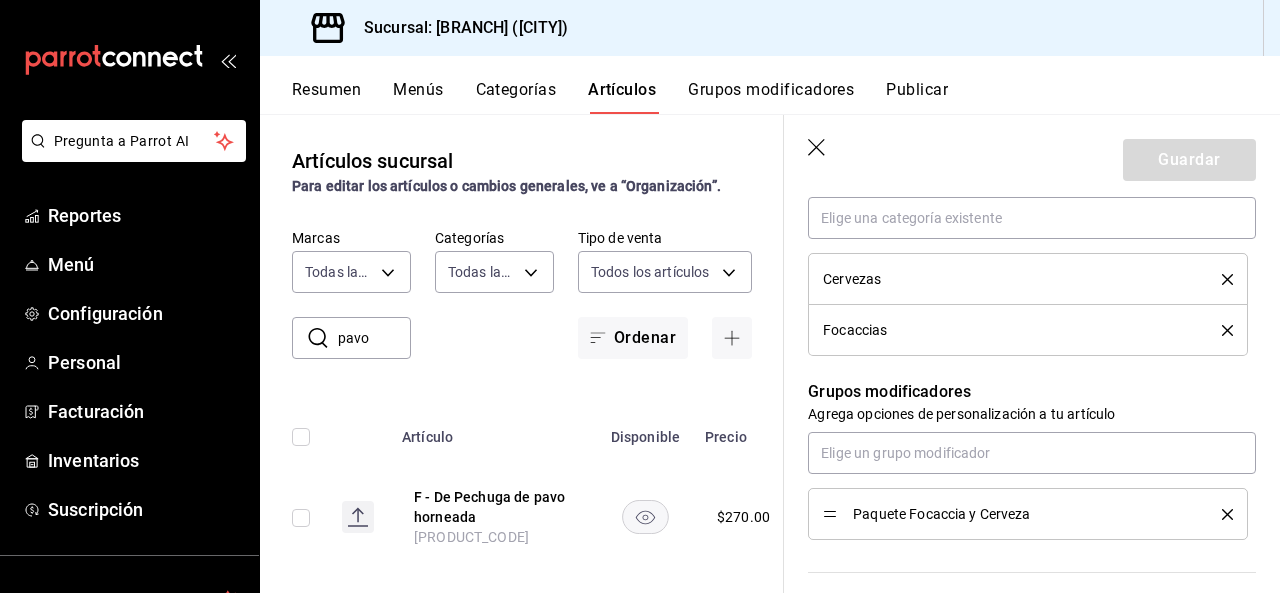 click 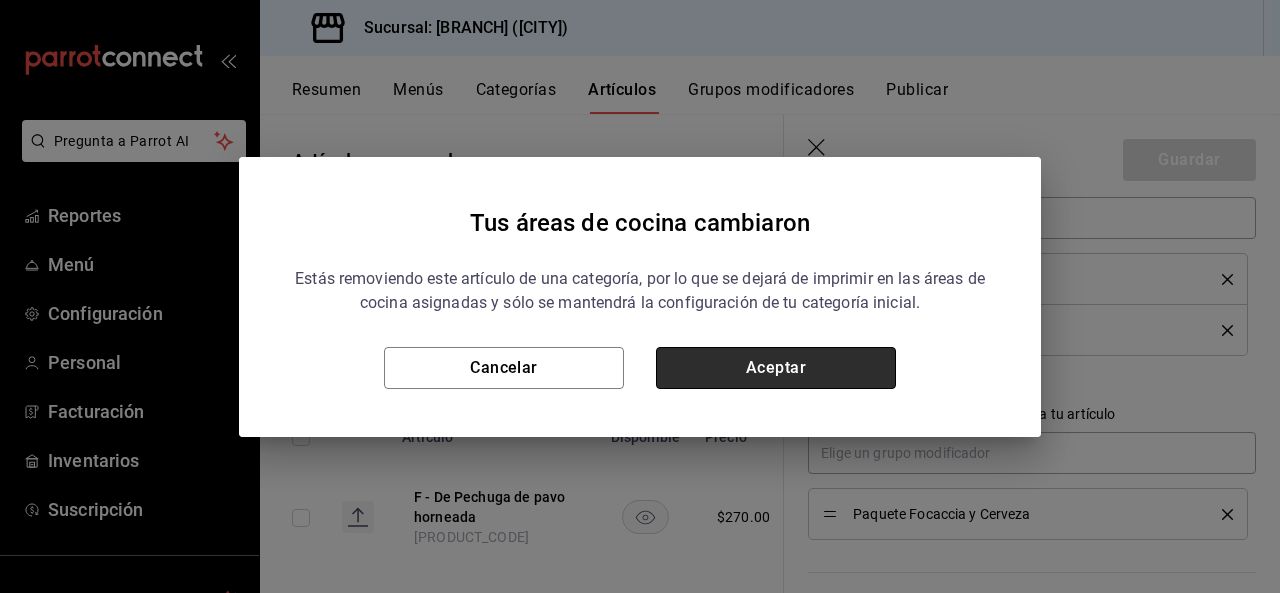 click on "Aceptar" at bounding box center (776, 368) 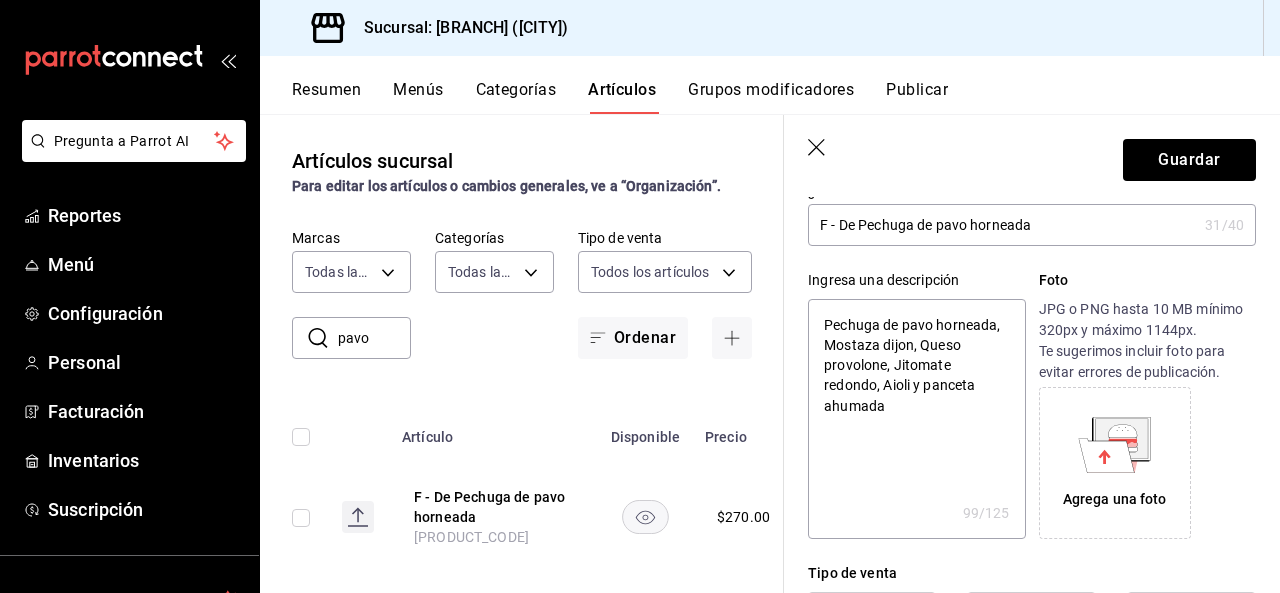 scroll, scrollTop: 0, scrollLeft: 0, axis: both 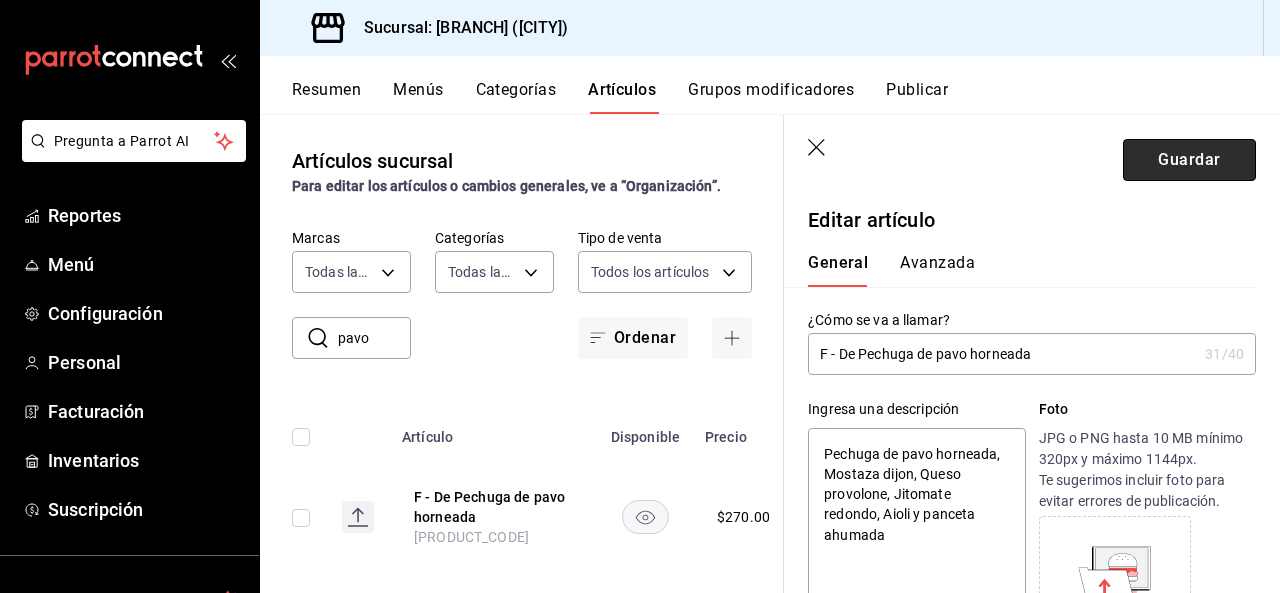 click on "Guardar" at bounding box center [1189, 160] 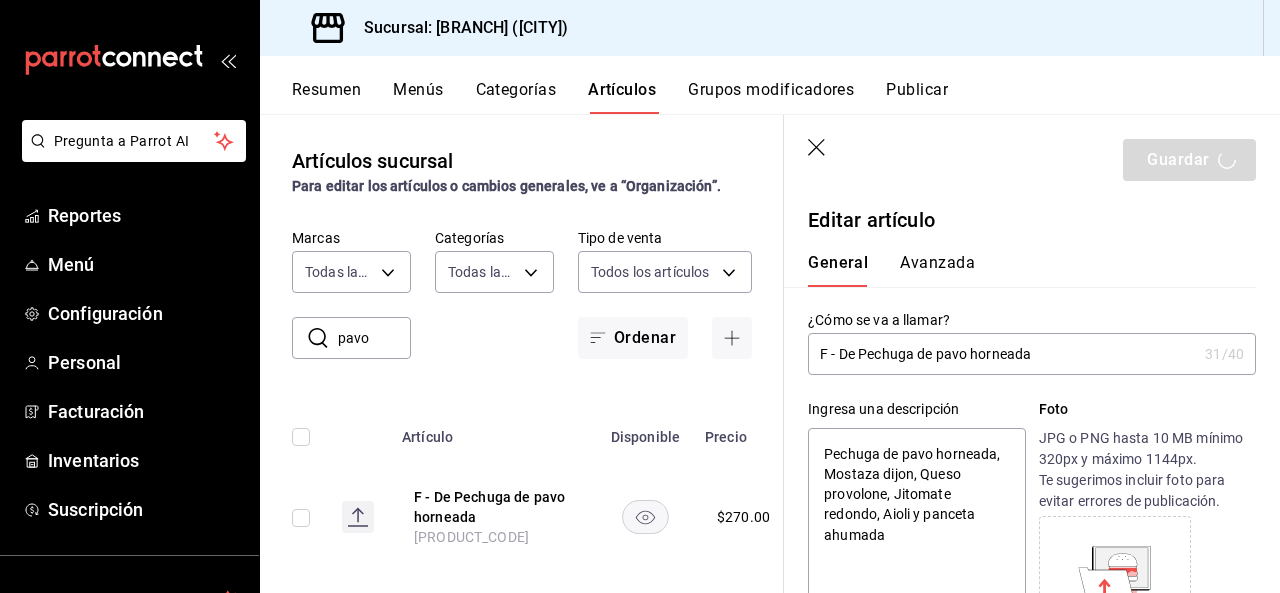 type on "x" 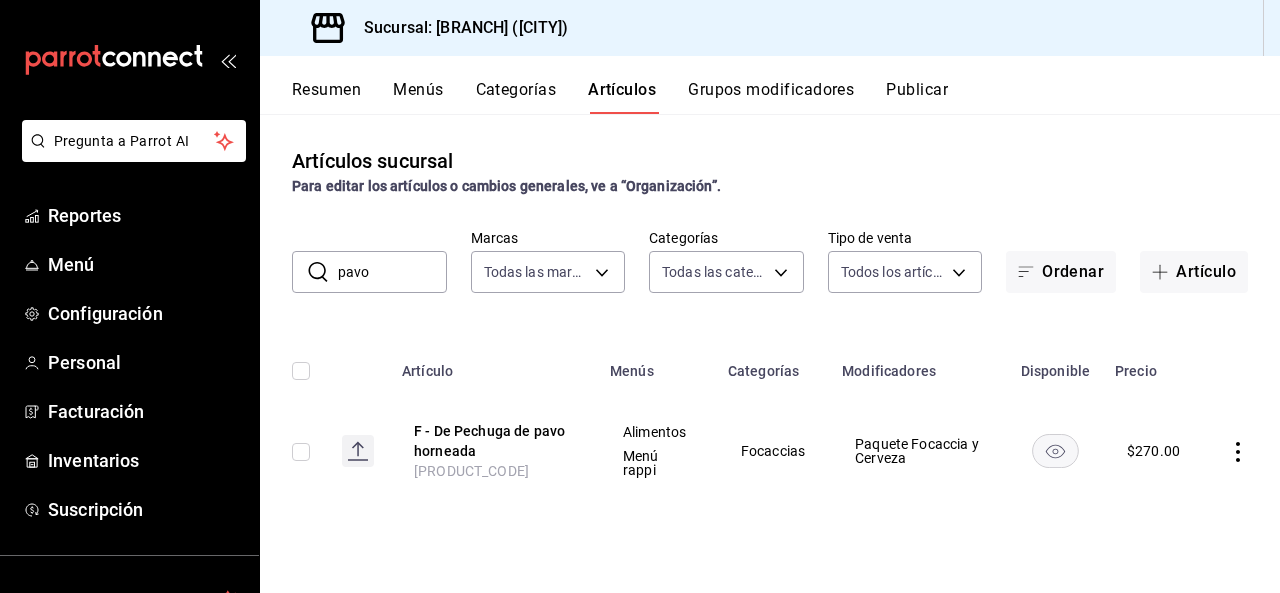 click on "Categorías" at bounding box center [516, 97] 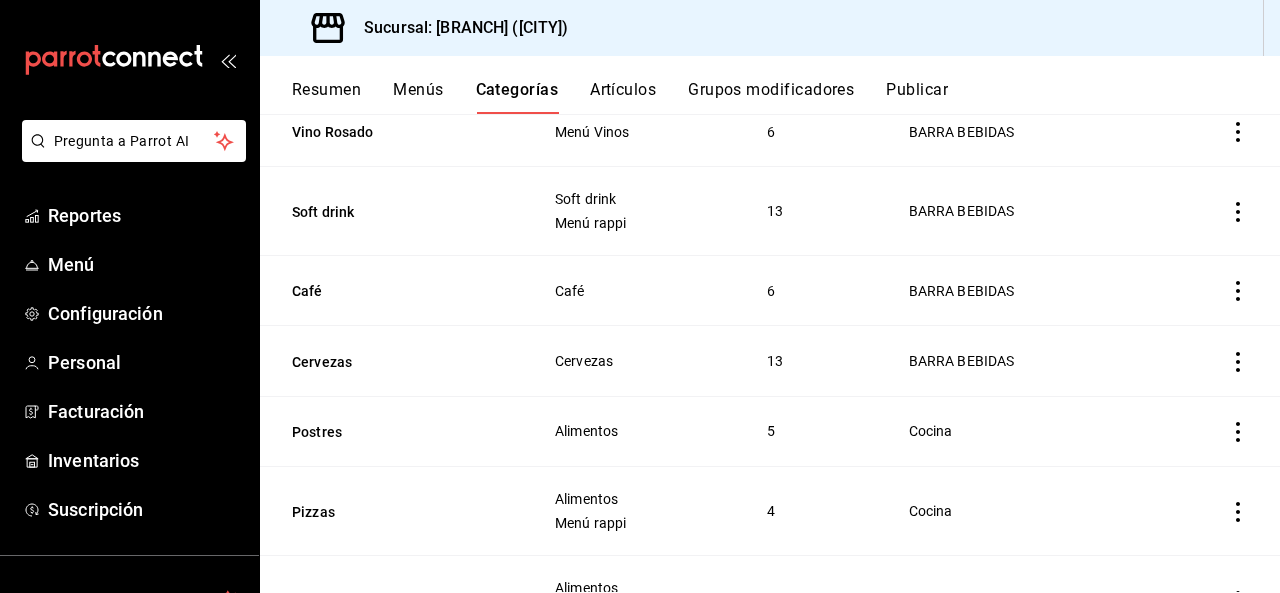 scroll, scrollTop: 516, scrollLeft: 0, axis: vertical 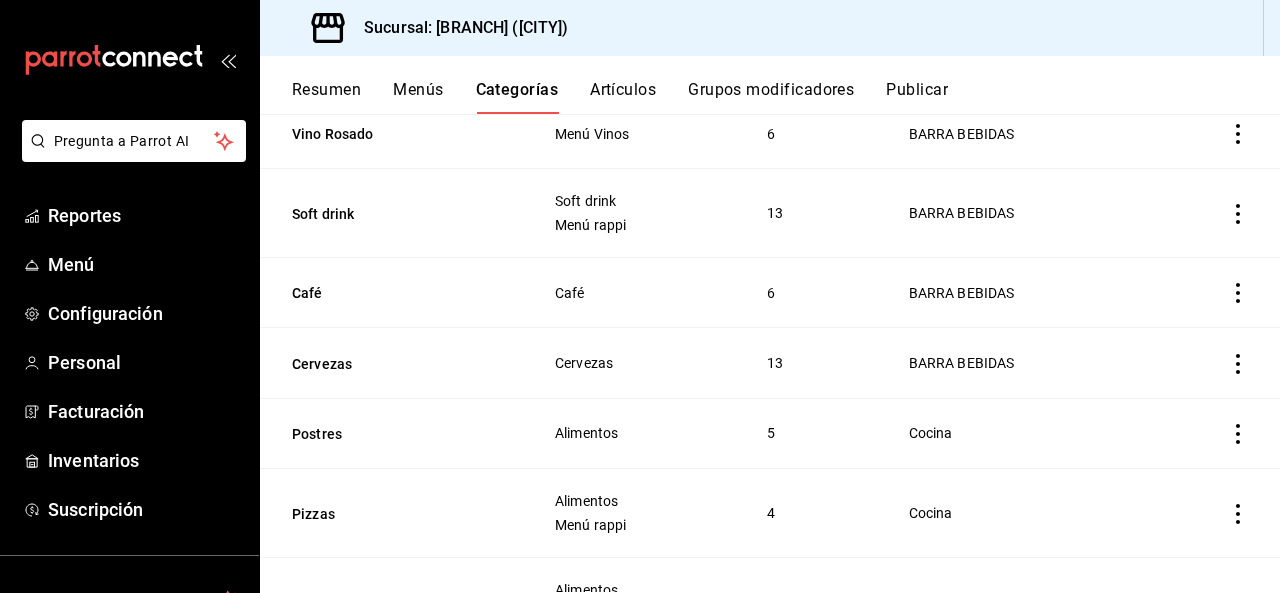 click on "Artículos" at bounding box center (623, 97) 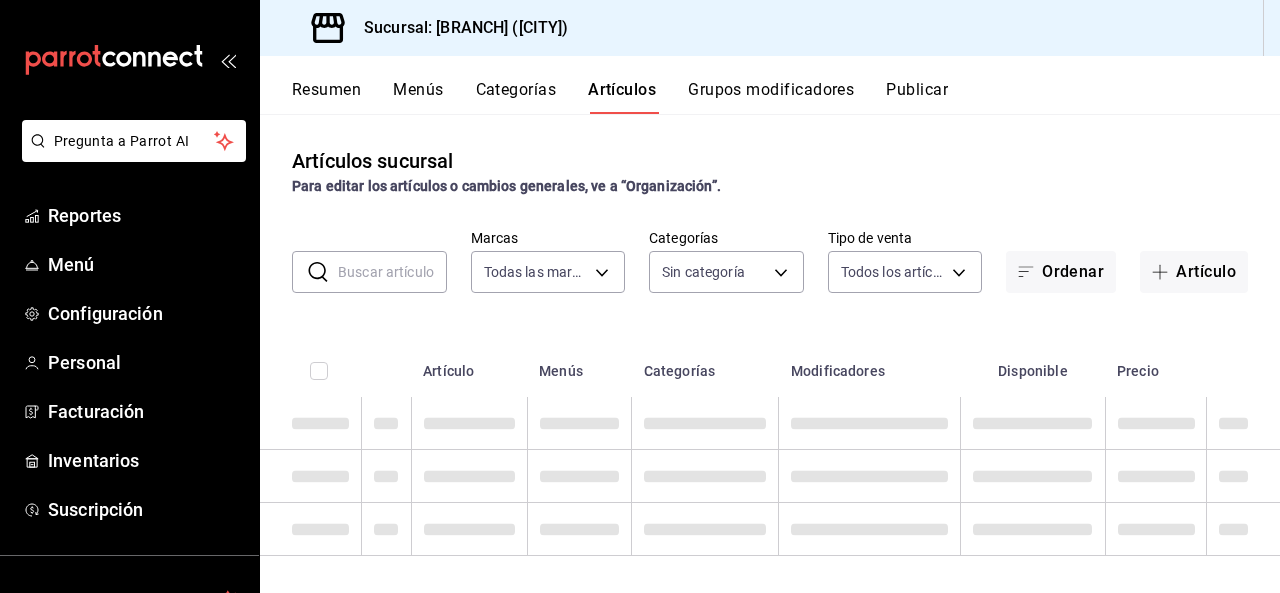 type on "[UUID]" 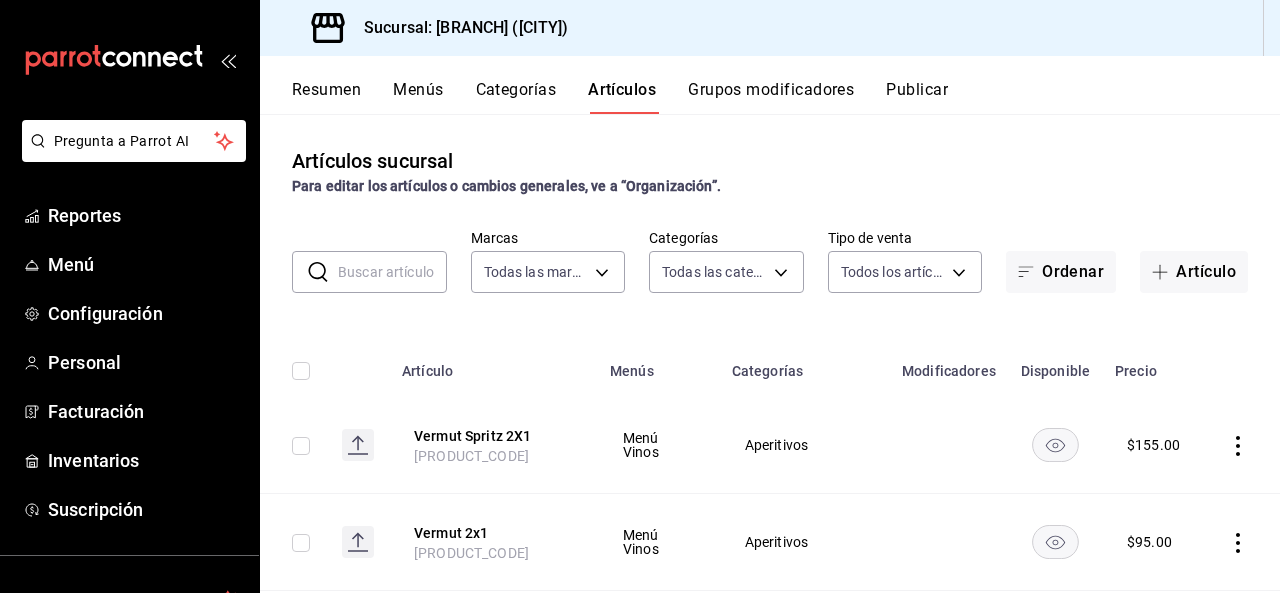type on "[UUID],[UUID],[UUID],[UUID],[UUID],[UUID],[UUID],[UUID],[UUID],[UUID],[UUID],[UUID],[UUID],[UUID],[UUID],[UUID]" 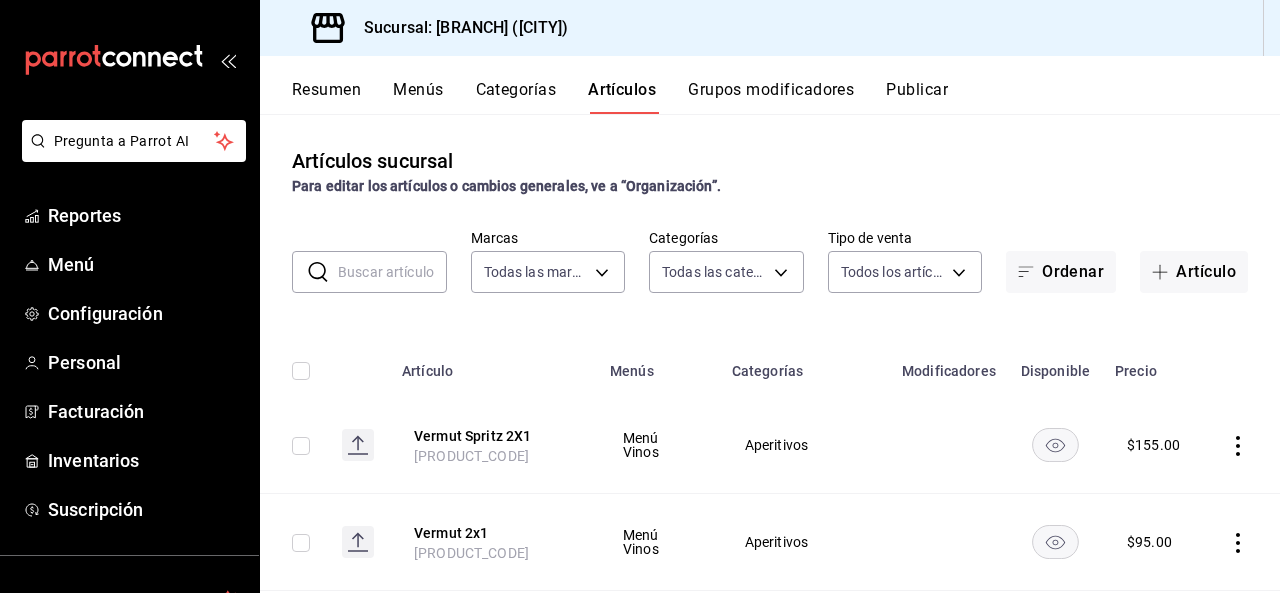 click at bounding box center [392, 272] 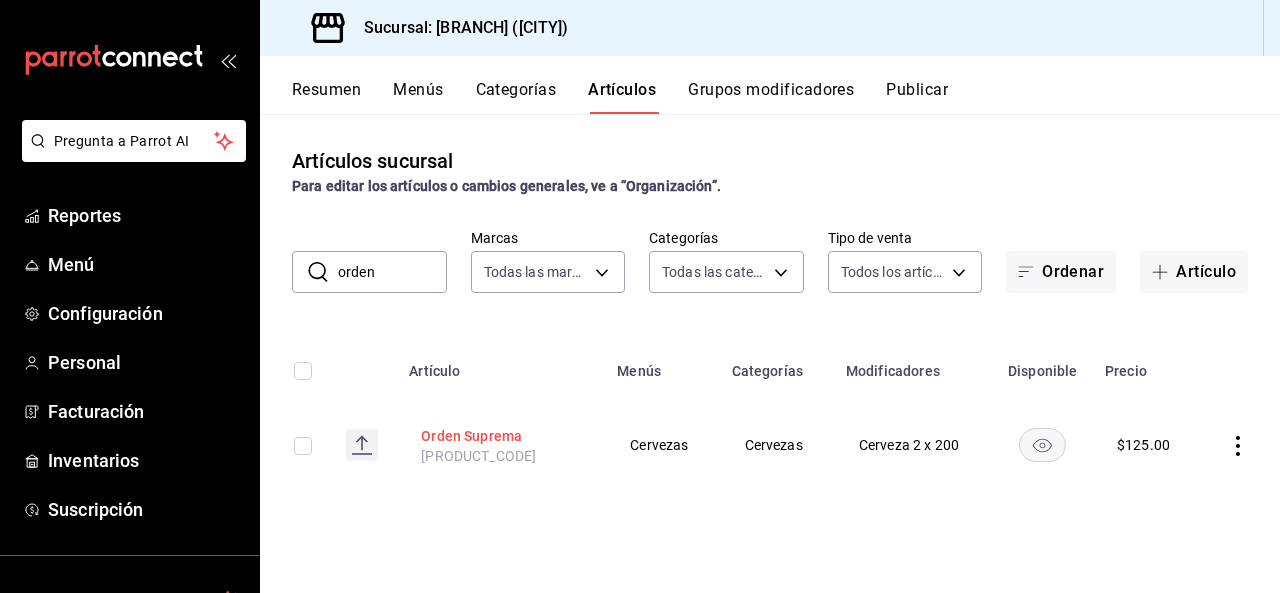 click on "Orden Suprema" at bounding box center [501, 436] 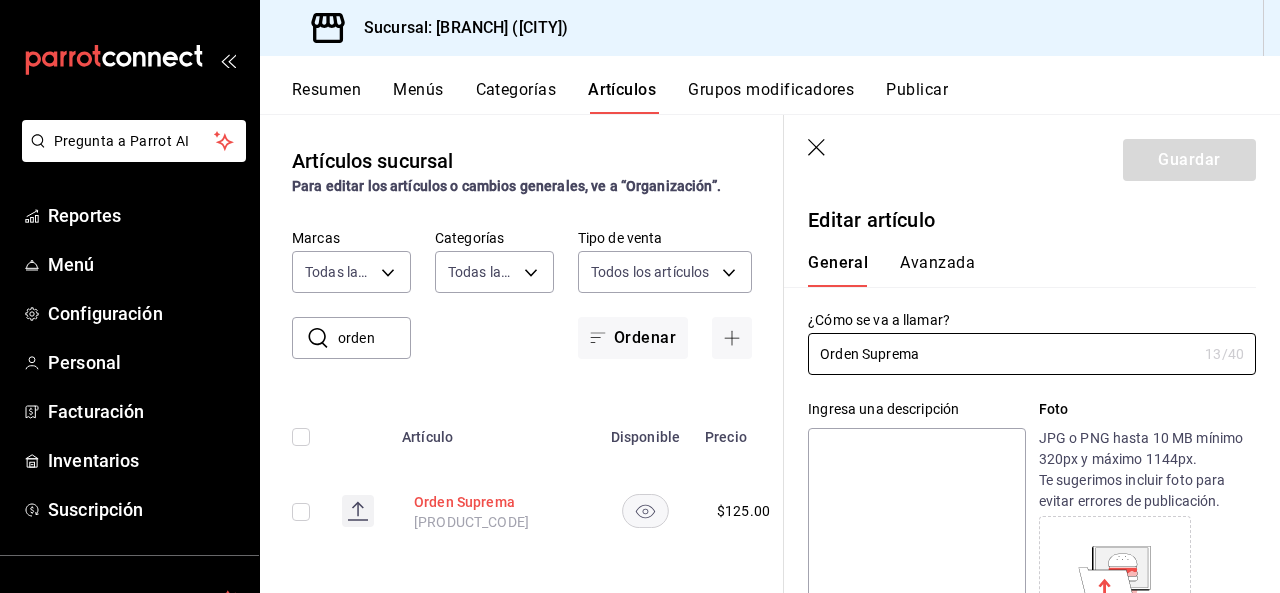 type on "$125.00" 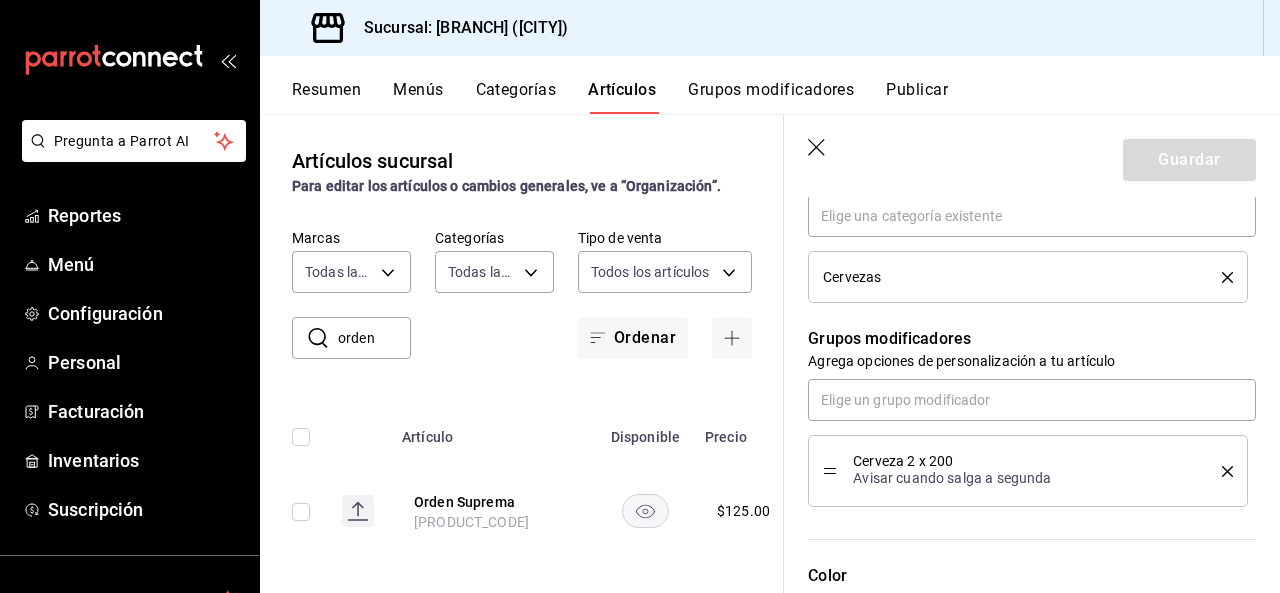 scroll, scrollTop: 777, scrollLeft: 0, axis: vertical 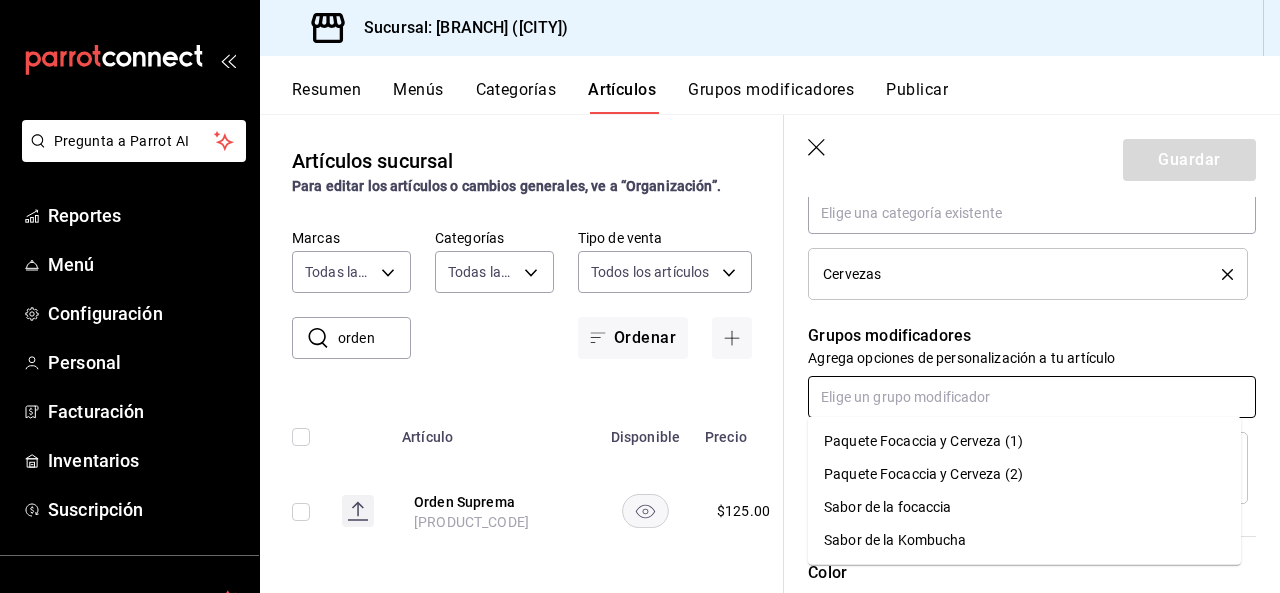 click at bounding box center [1032, 397] 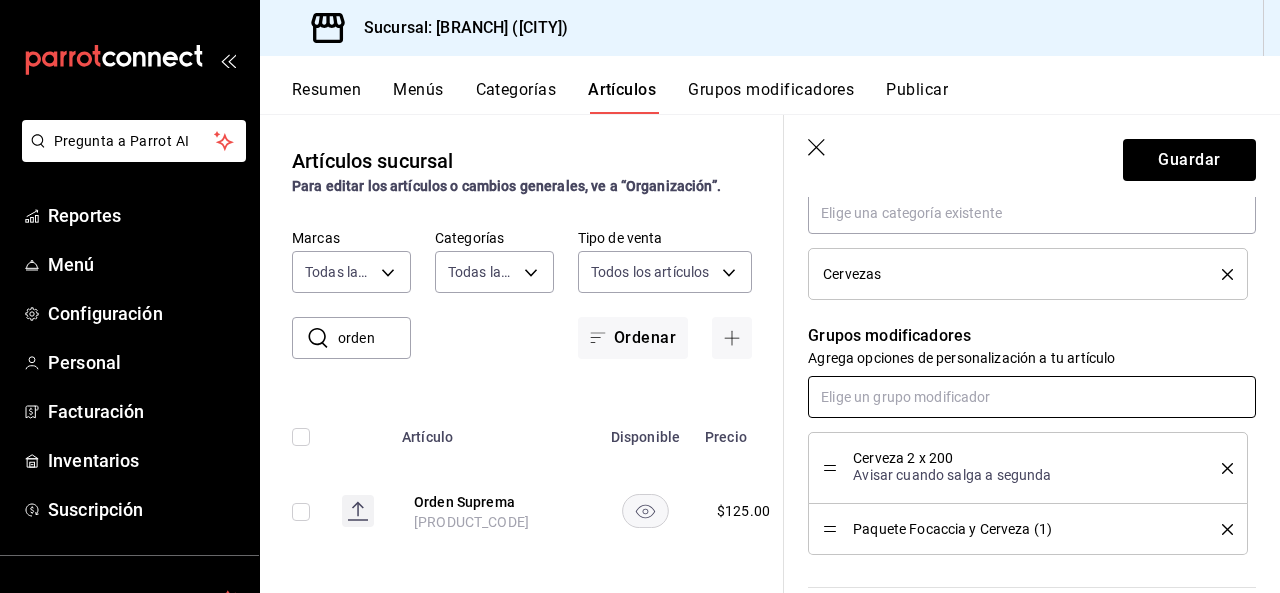 click at bounding box center [1032, 397] 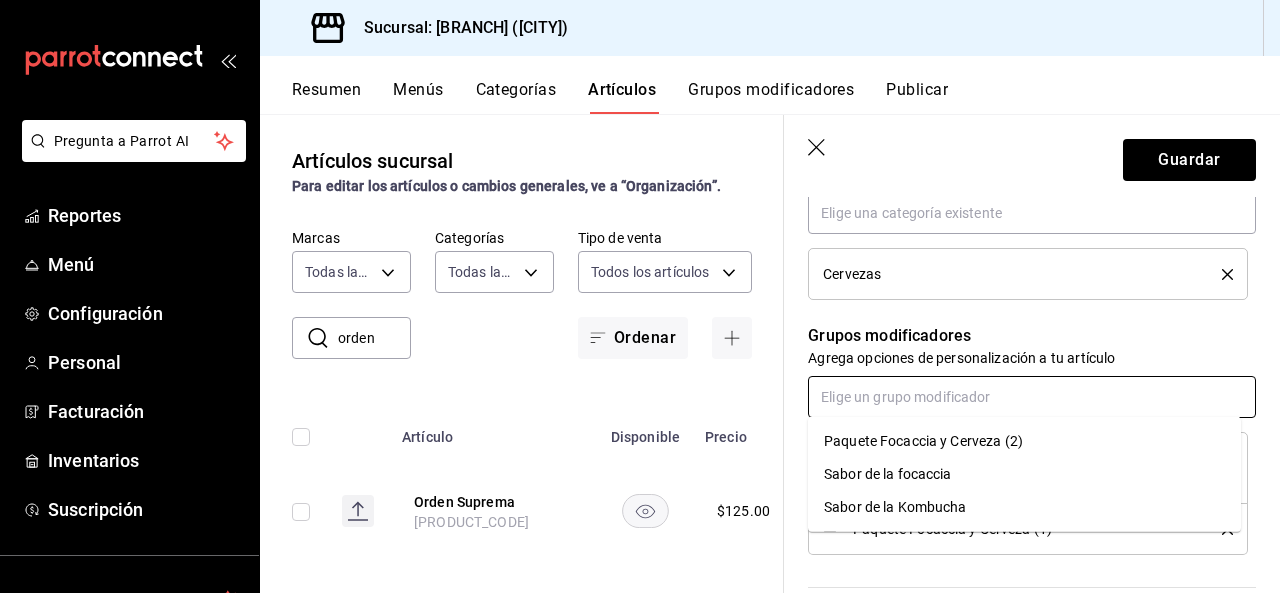 click on "Paquete Focaccia y Cerveza (2)" at bounding box center [923, 441] 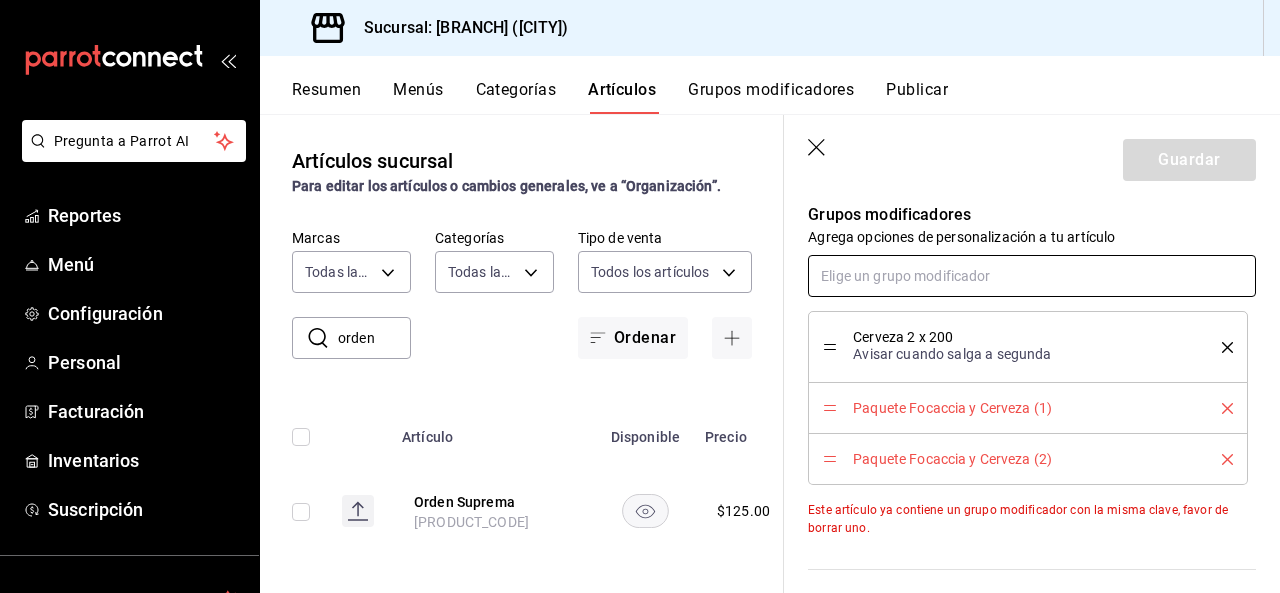 scroll, scrollTop: 919, scrollLeft: 0, axis: vertical 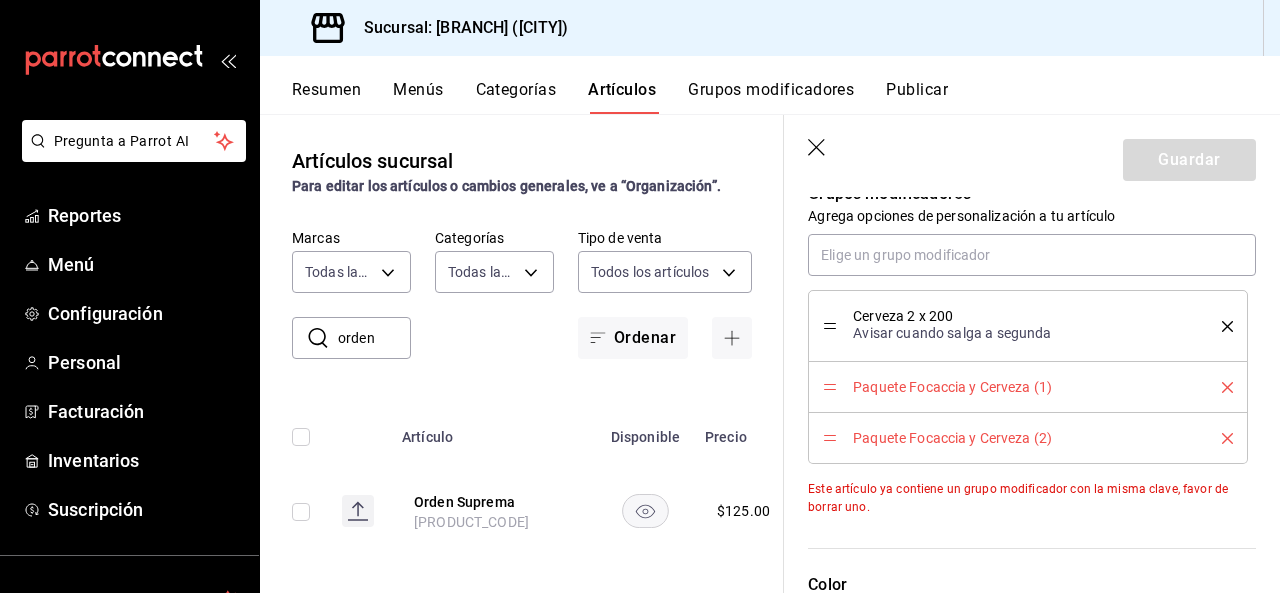 click 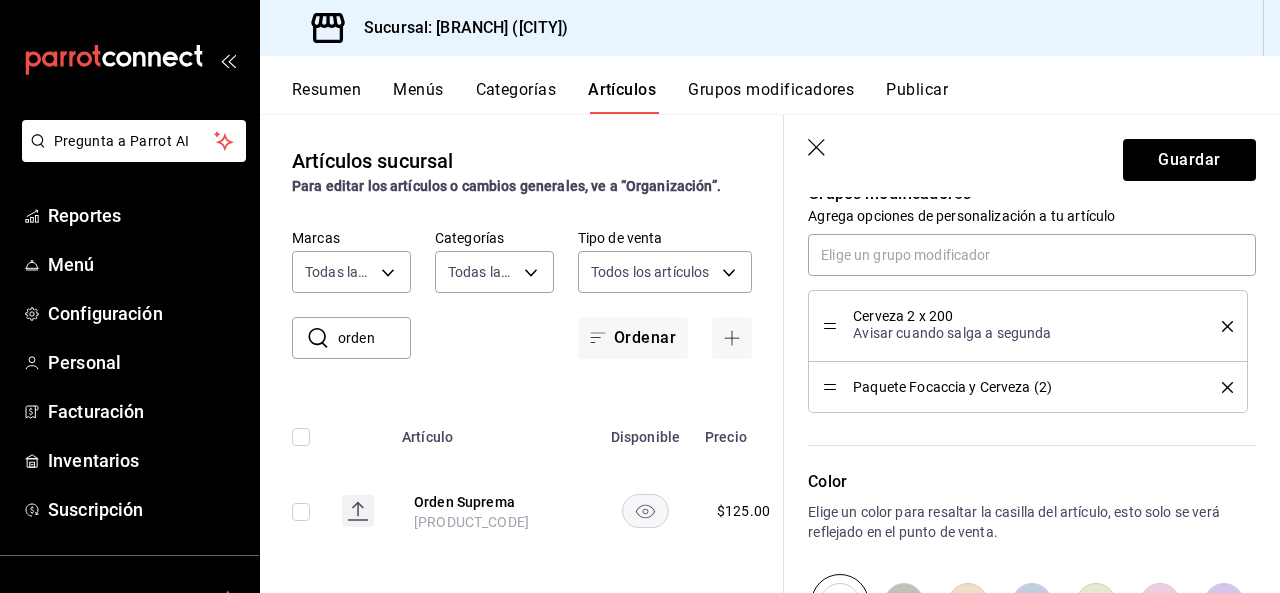 click 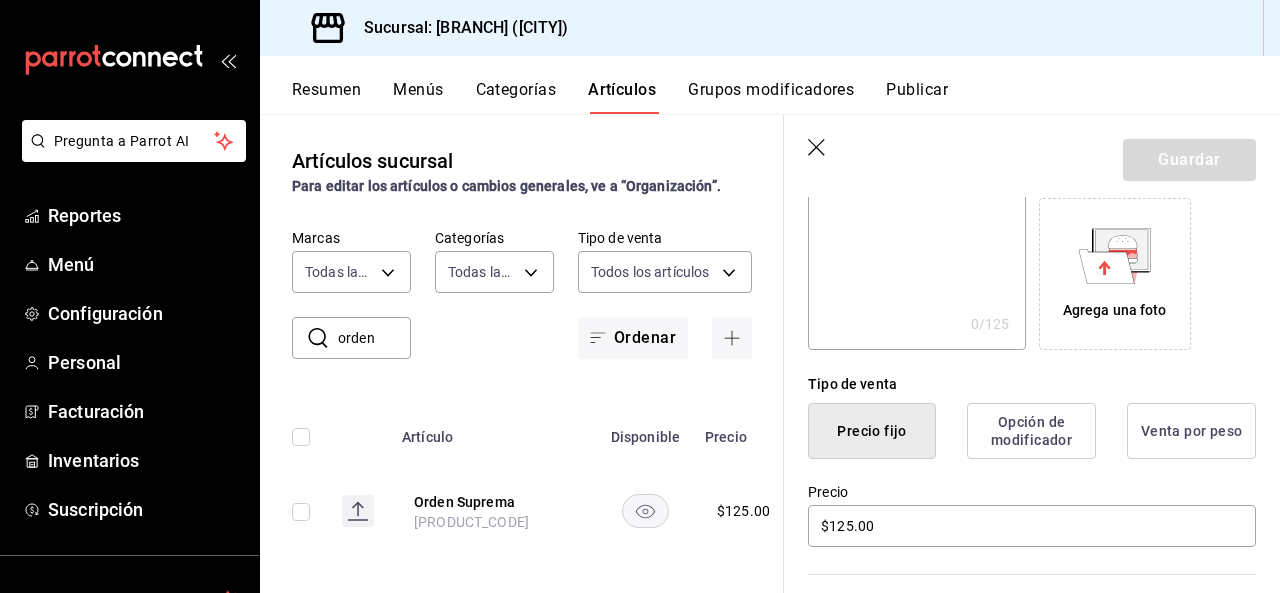 scroll, scrollTop: 0, scrollLeft: 0, axis: both 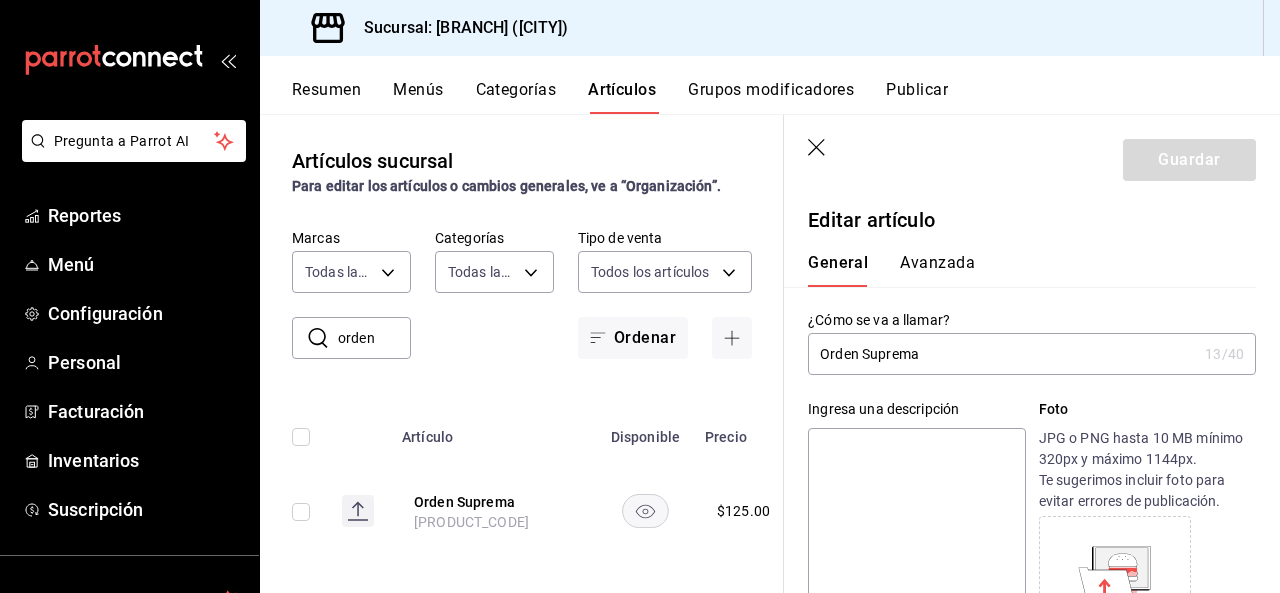 click on "Avanzada" at bounding box center (937, 270) 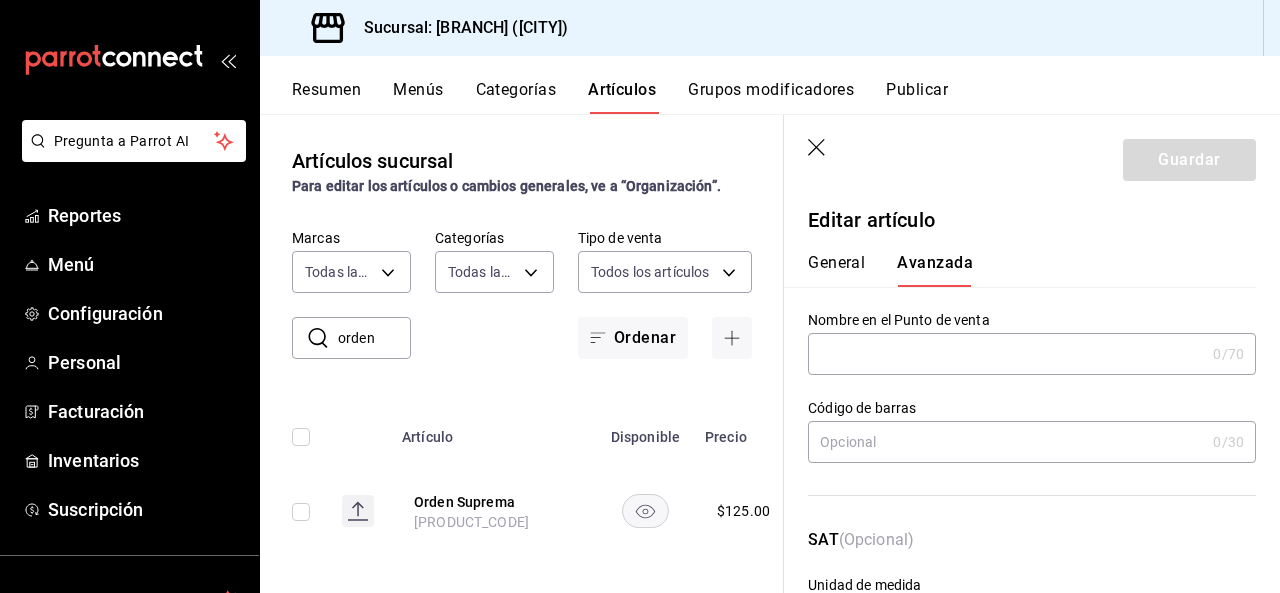scroll, scrollTop: 248, scrollLeft: 0, axis: vertical 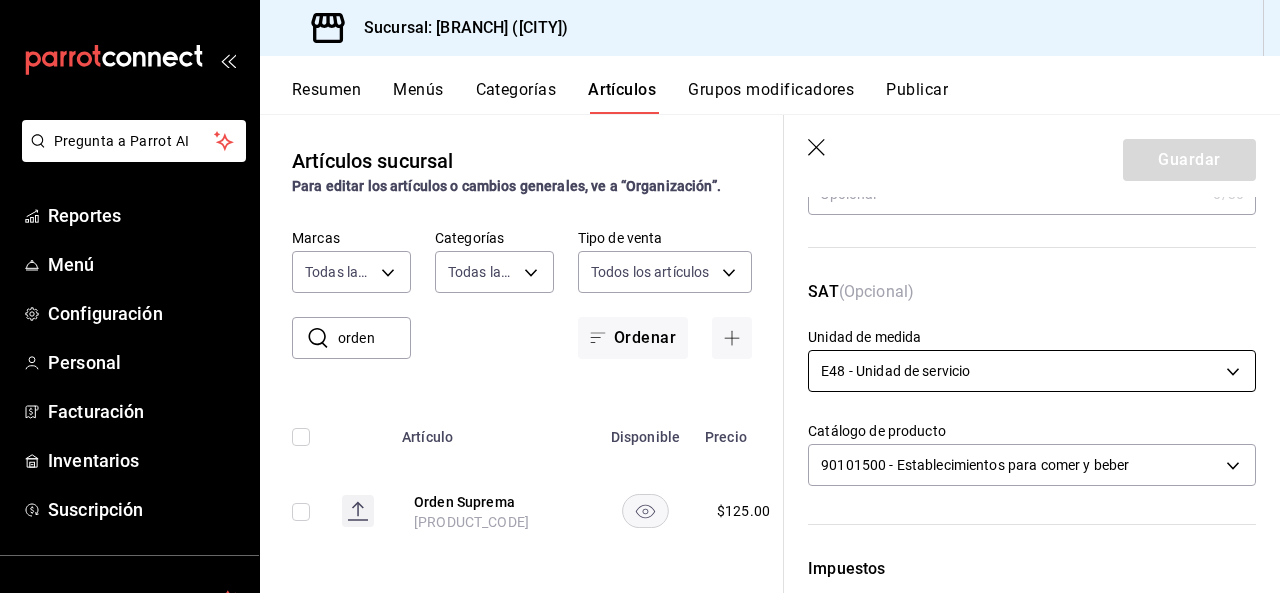 click on "Pregunta a Parrot AI Reportes   Menú   Configuración   Personal   Facturación   Inventarios   Suscripción   Ayuda Recomienda Parrot   [FIRST] [LAST]   Sugerir nueva función   Sucursal: Rita ([CITY]) Resumen Menús Categorías Artículos Grupos modificadores Publicar Artículos sucursal Para editar los artículos o cambios generales, ve a “Organización”. ​ orden ​ Marcas Todas las marcas, Sin marca [UUID] Categorías Todas las categorías, Sin categoría Tipo de venta Todos los artículos ALL Ordenar Artículo Disponible Precio Orden Suprema [PRODUCT_CODE] $ 125.00 Guardar Editar artículo General Avanzada ¿Cómo se va a llamar? Orden Suprema 13 /40 ¿Cómo se va a llamar? Ingresa una descripción x 0 /125 ​ Foto JPG o PNG hasta 10 MB mínimo 320px y máximo 1144px. Te sugerimos incluir foto para evitar errores de publicación. Agrega una foto Tipo de venta Precio fijo Opción de modificador Venta por peso Precio $125.00 Categorías Elige una categoría existente SKU" at bounding box center (640, 296) 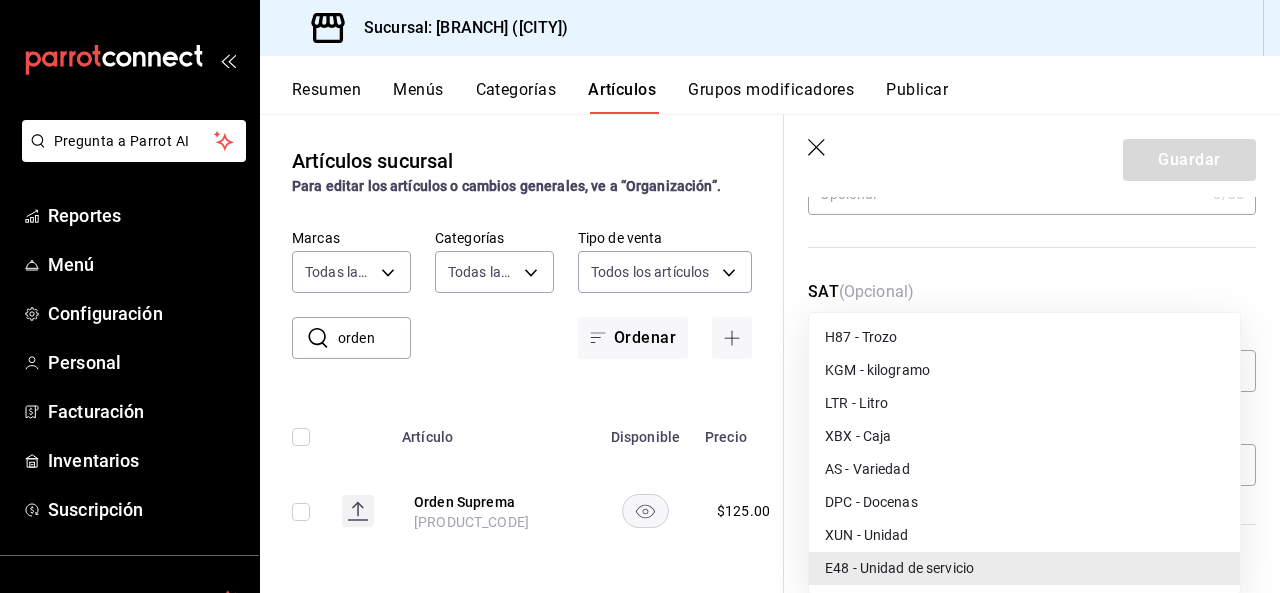 click at bounding box center [640, 296] 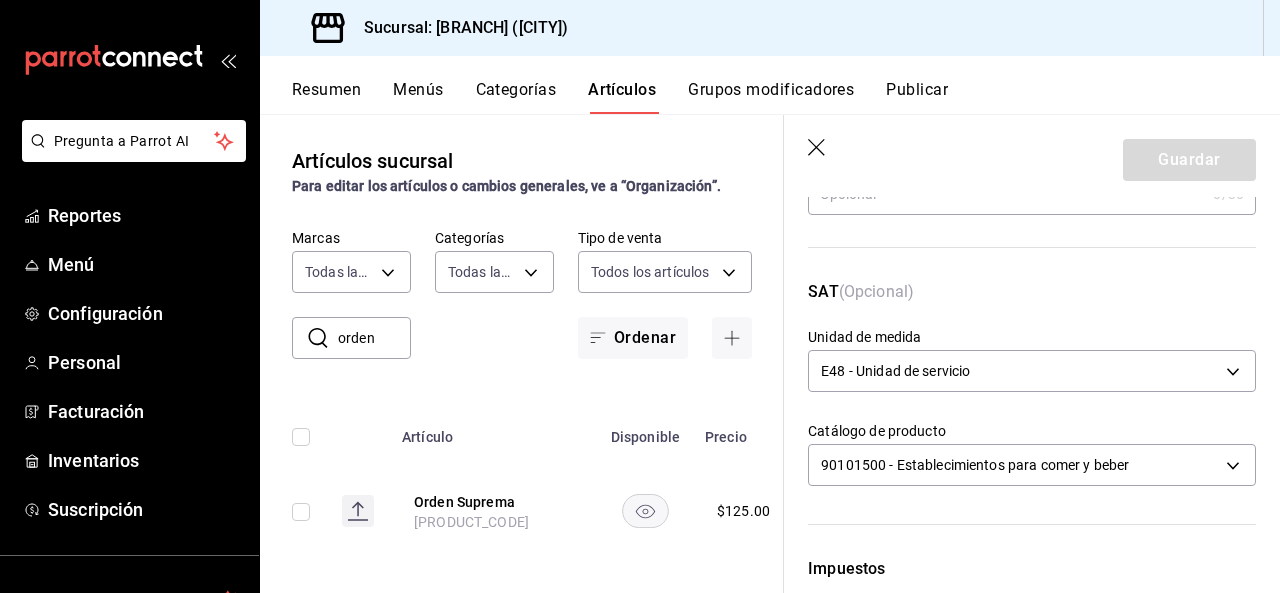click 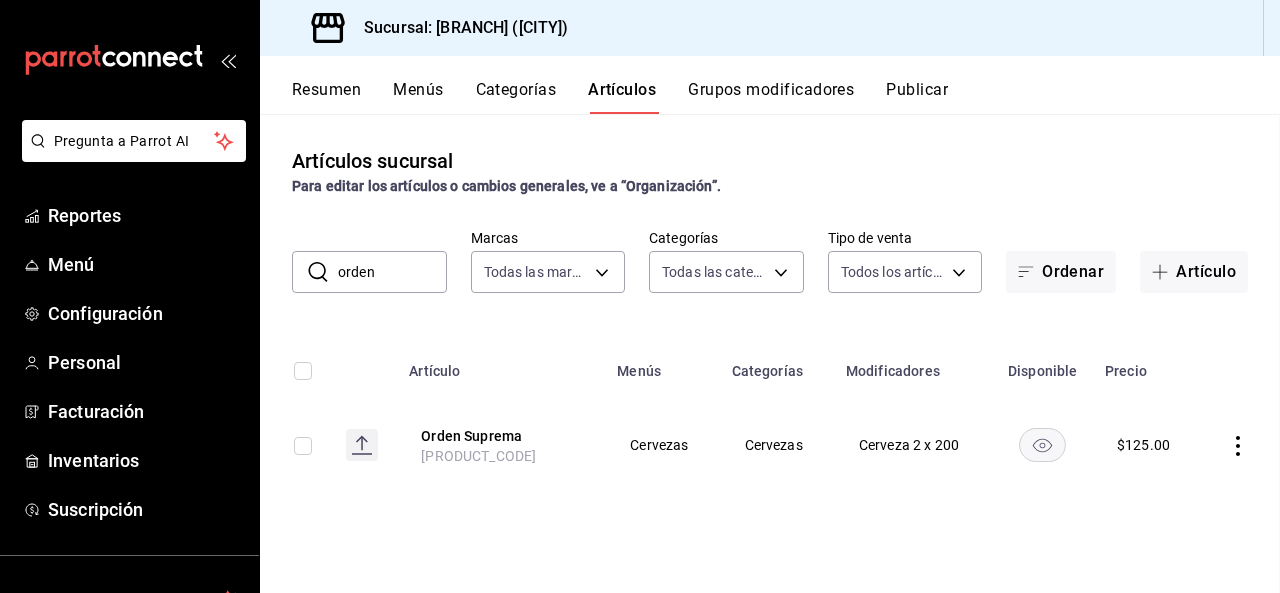 scroll, scrollTop: 0, scrollLeft: 0, axis: both 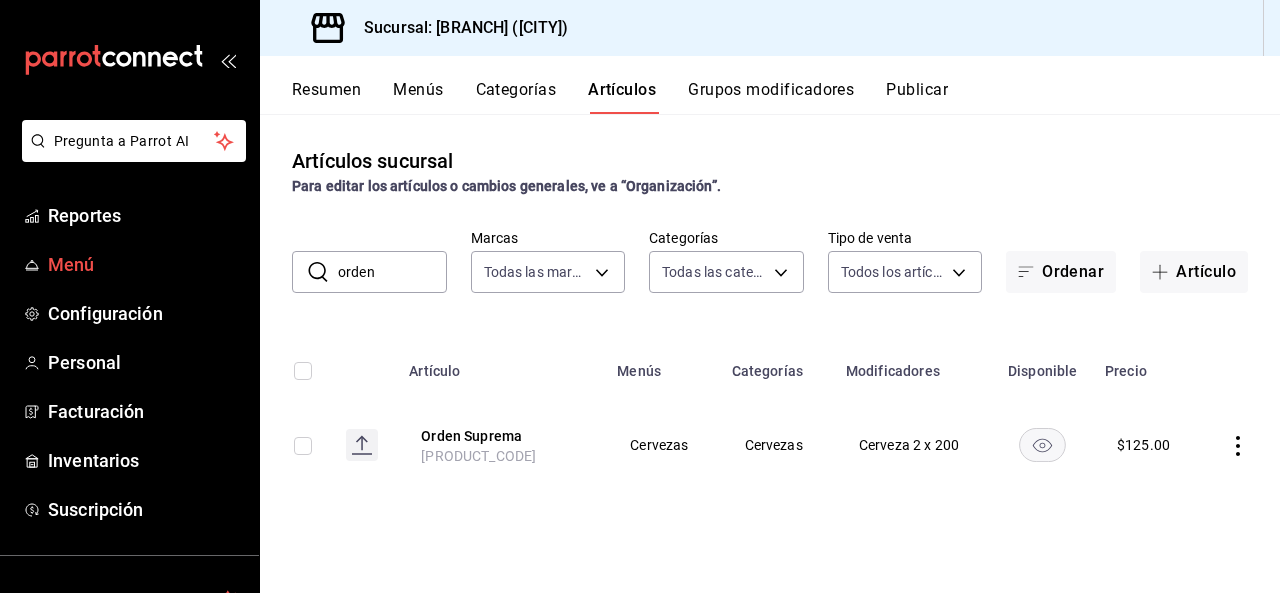 click on "Menú" at bounding box center [145, 264] 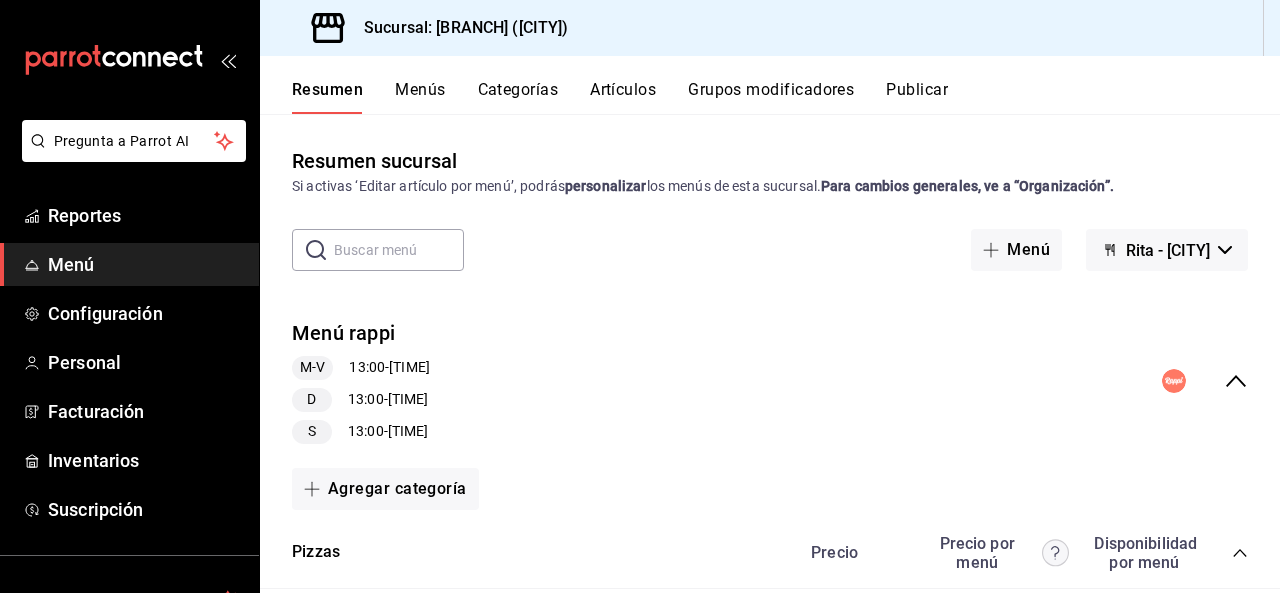 click on "Publicar" at bounding box center [917, 97] 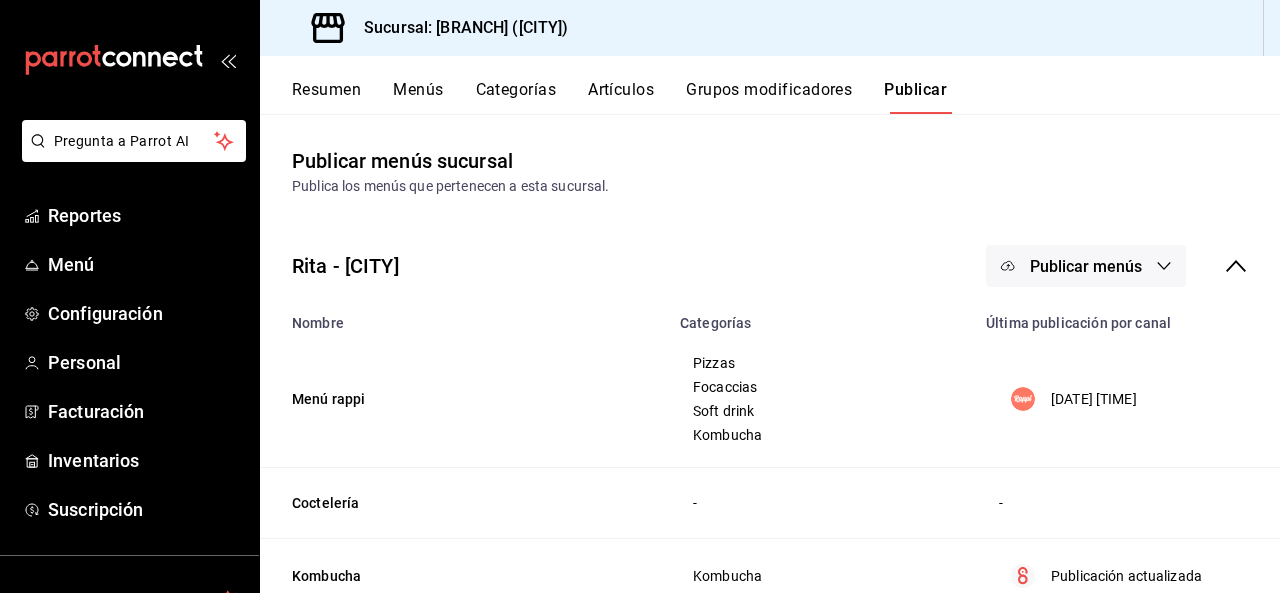 click on "Publicar menús" at bounding box center (1086, 266) 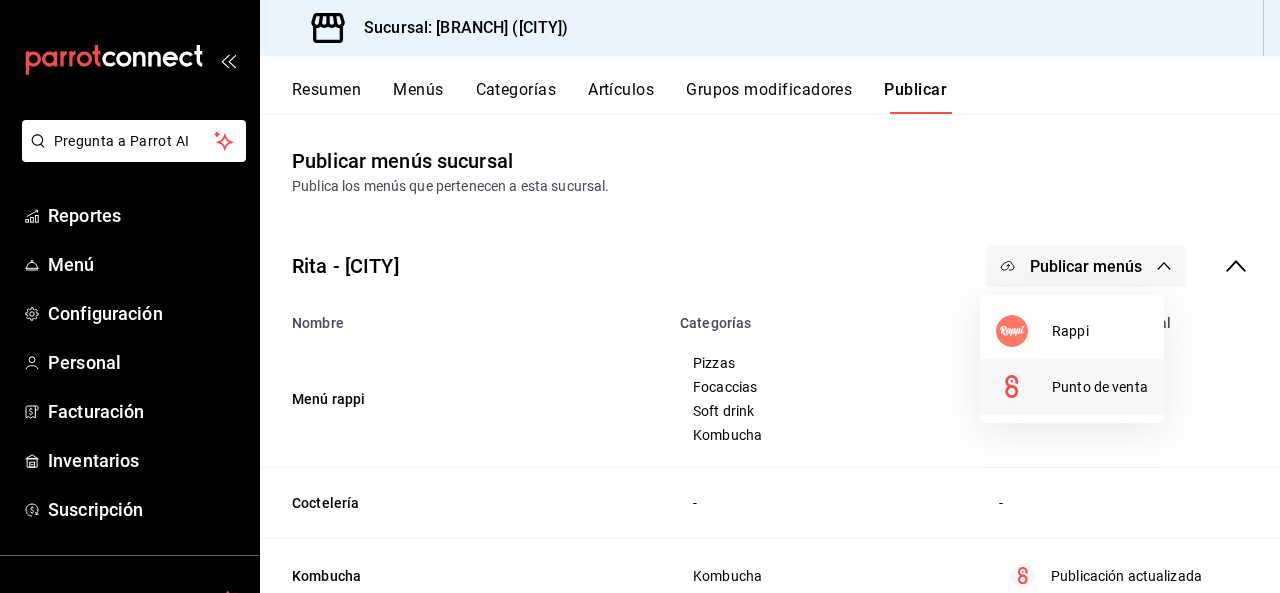 click on "Punto de venta" at bounding box center (1072, 387) 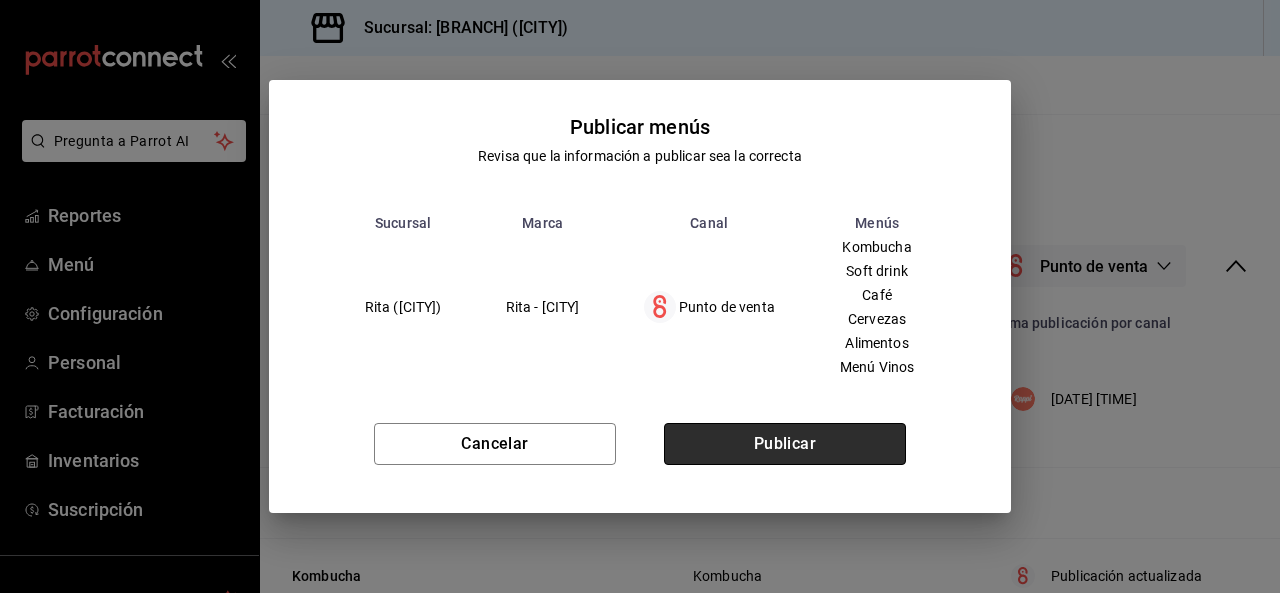 click on "Publicar" at bounding box center [785, 444] 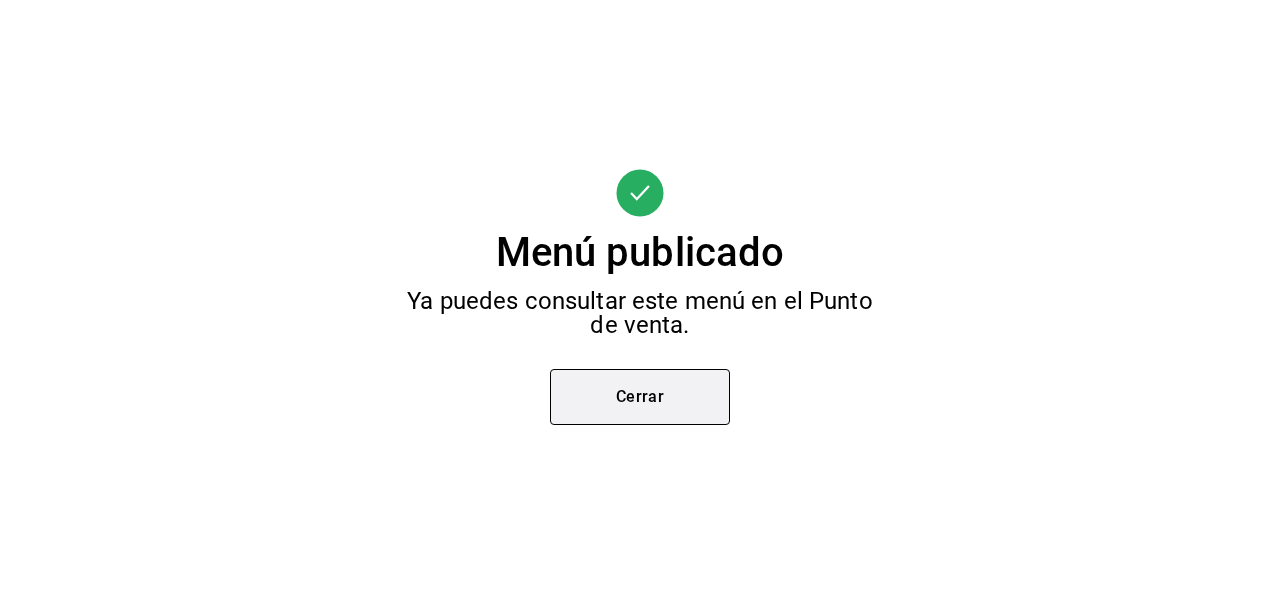 click on "Cerrar" at bounding box center (640, 397) 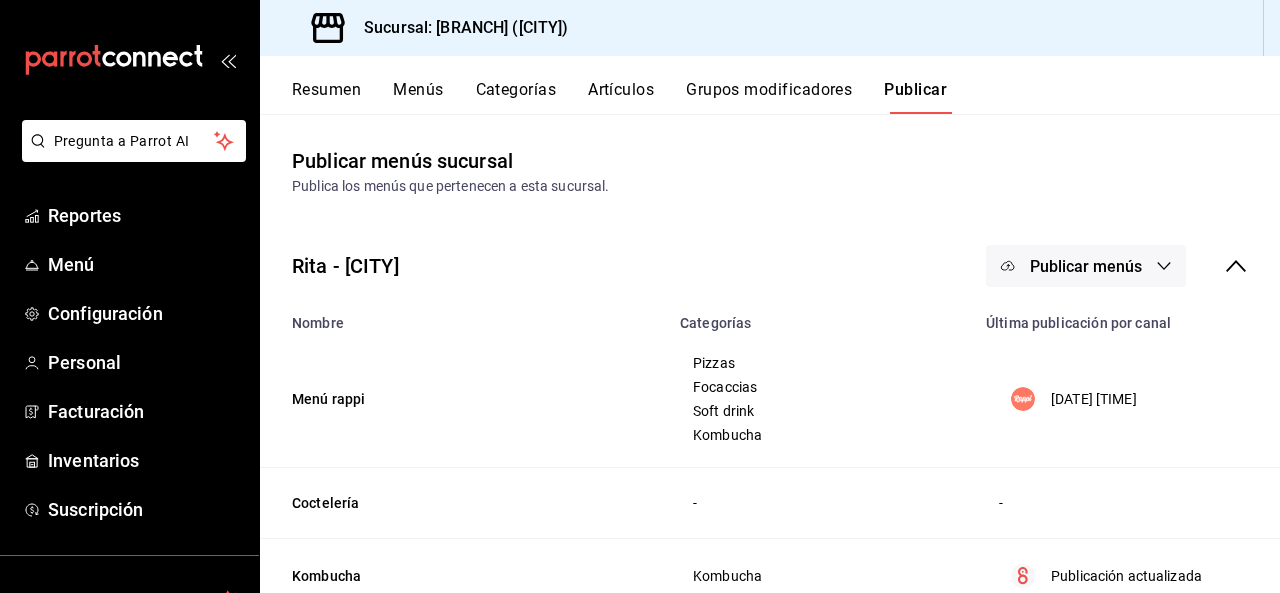 click on "Publicar menús" at bounding box center [1086, 266] 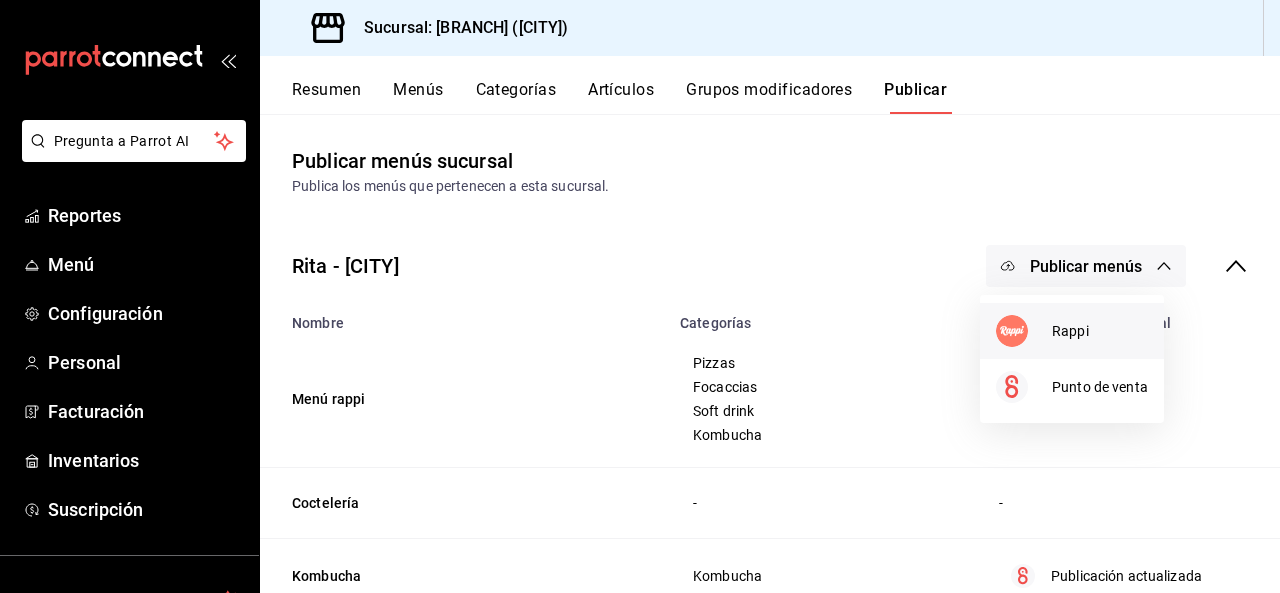 click on "Rappi" at bounding box center [1100, 331] 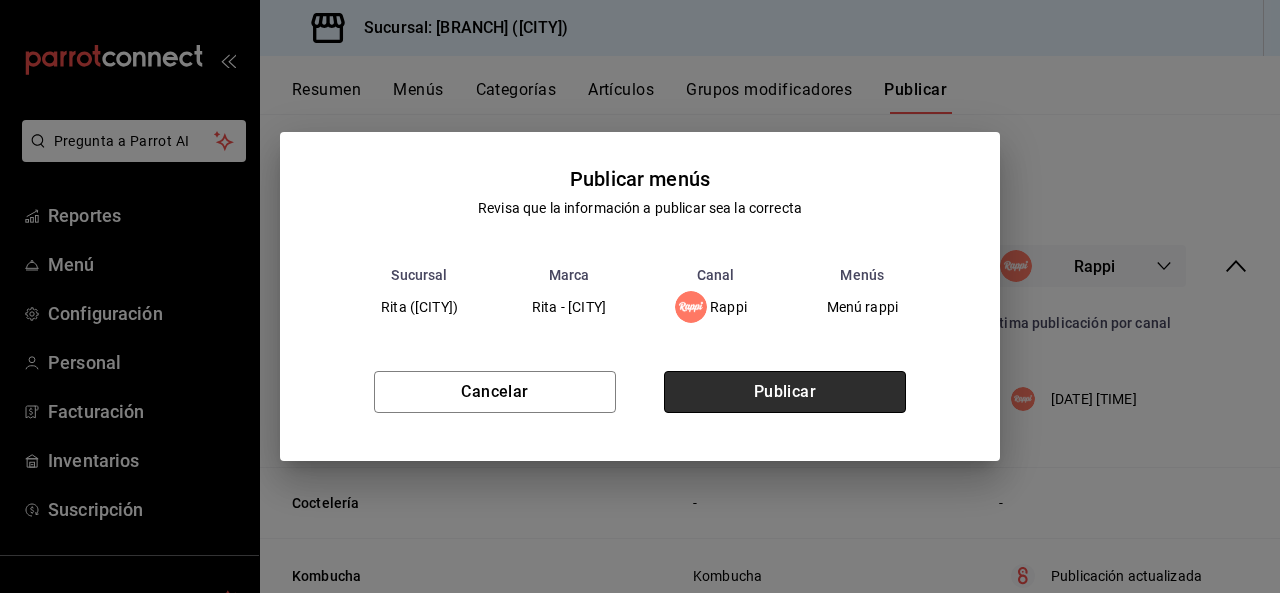 click on "Publicar" at bounding box center [785, 392] 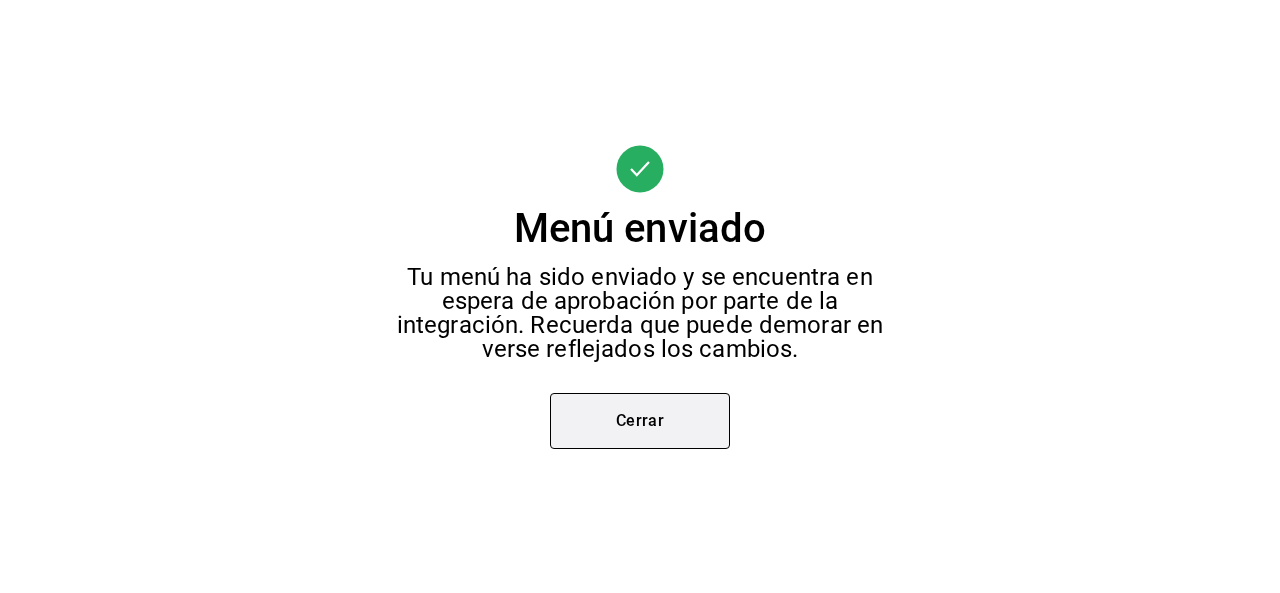 click on "Cerrar" at bounding box center [640, 421] 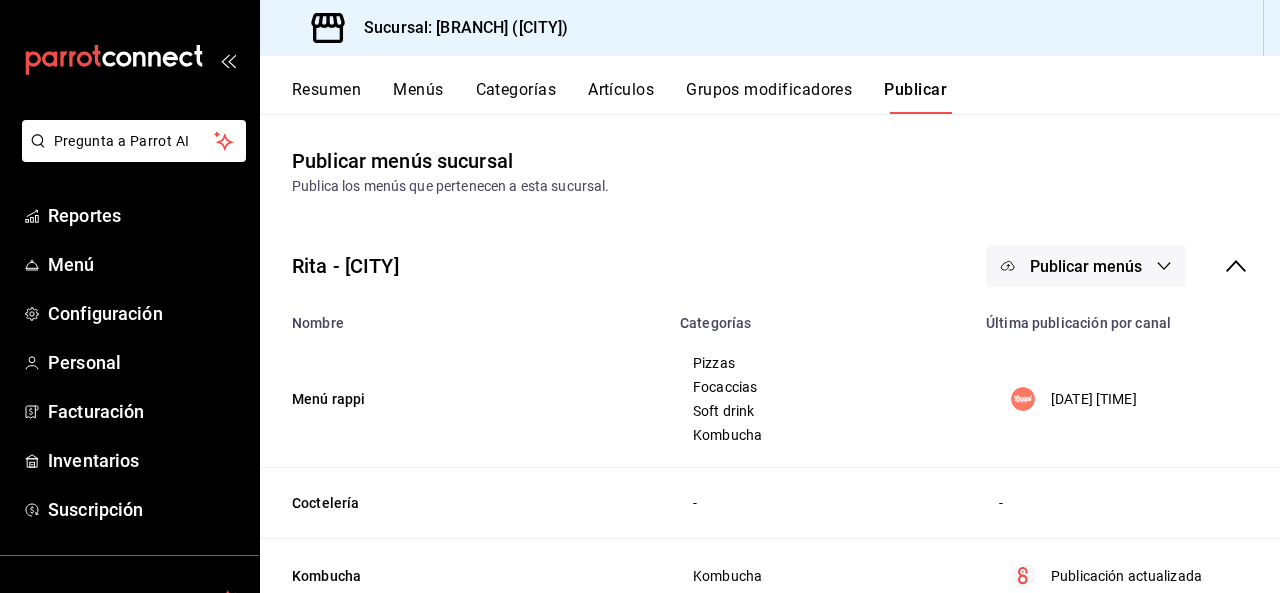 click on "Resumen" at bounding box center (326, 97) 